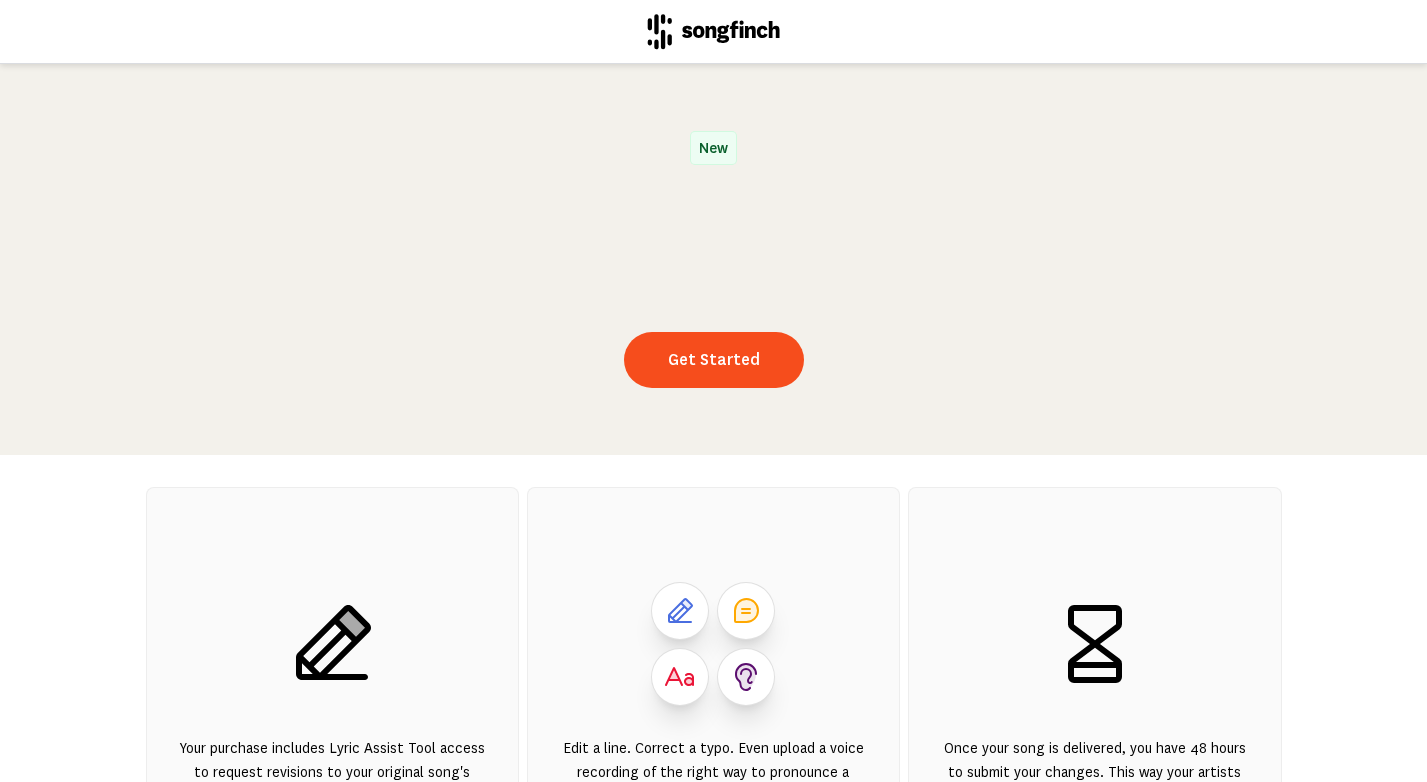 scroll, scrollTop: 0, scrollLeft: 0, axis: both 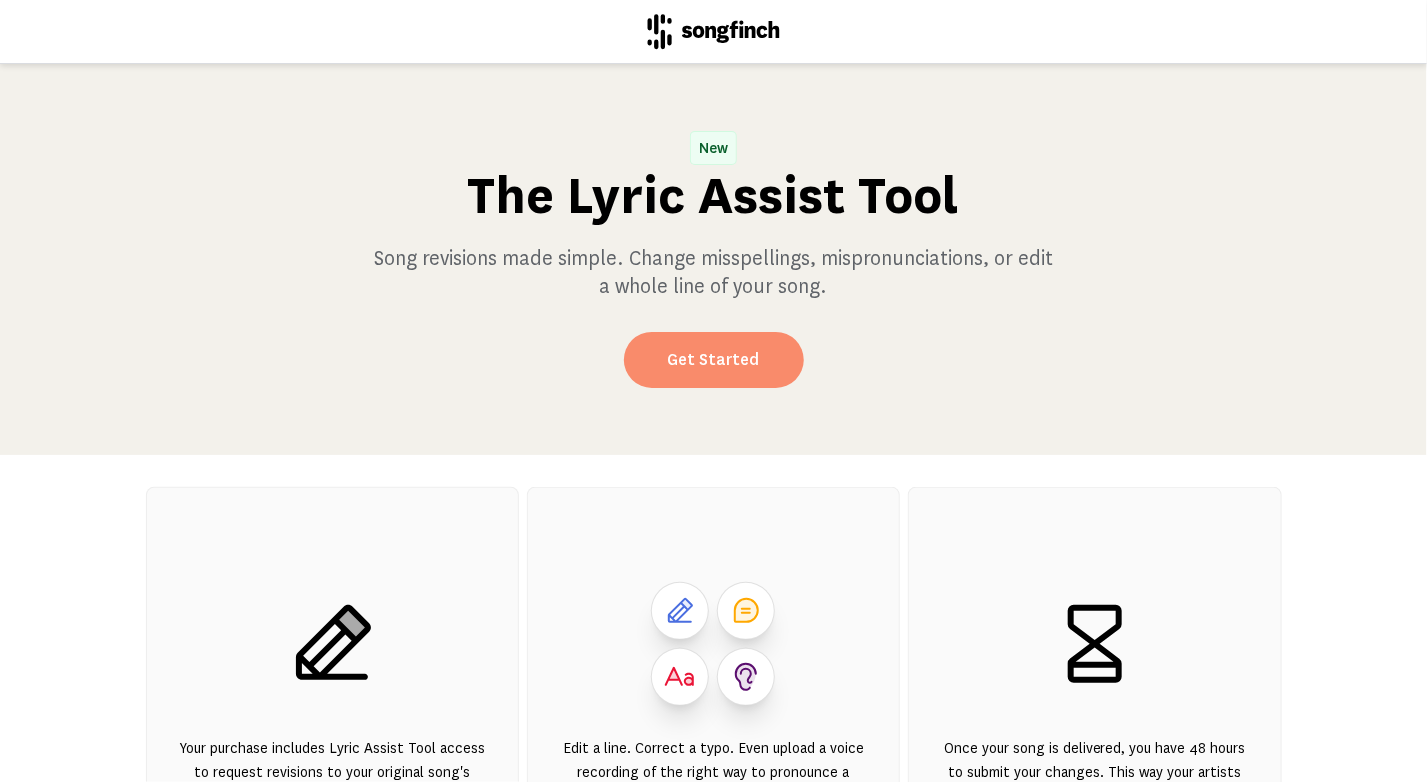 click on "Get Started" at bounding box center [714, 360] 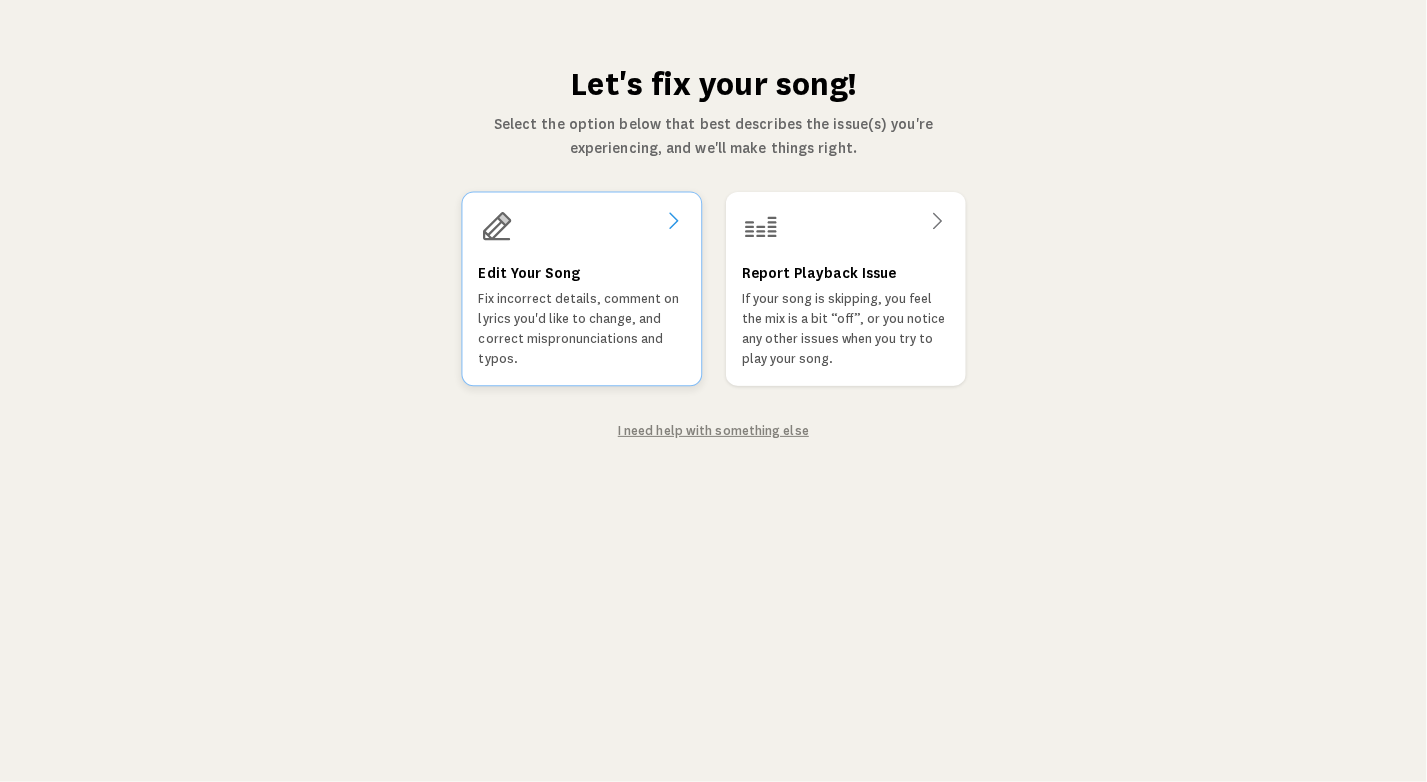 click on "Edit Your Song" at bounding box center [528, 273] 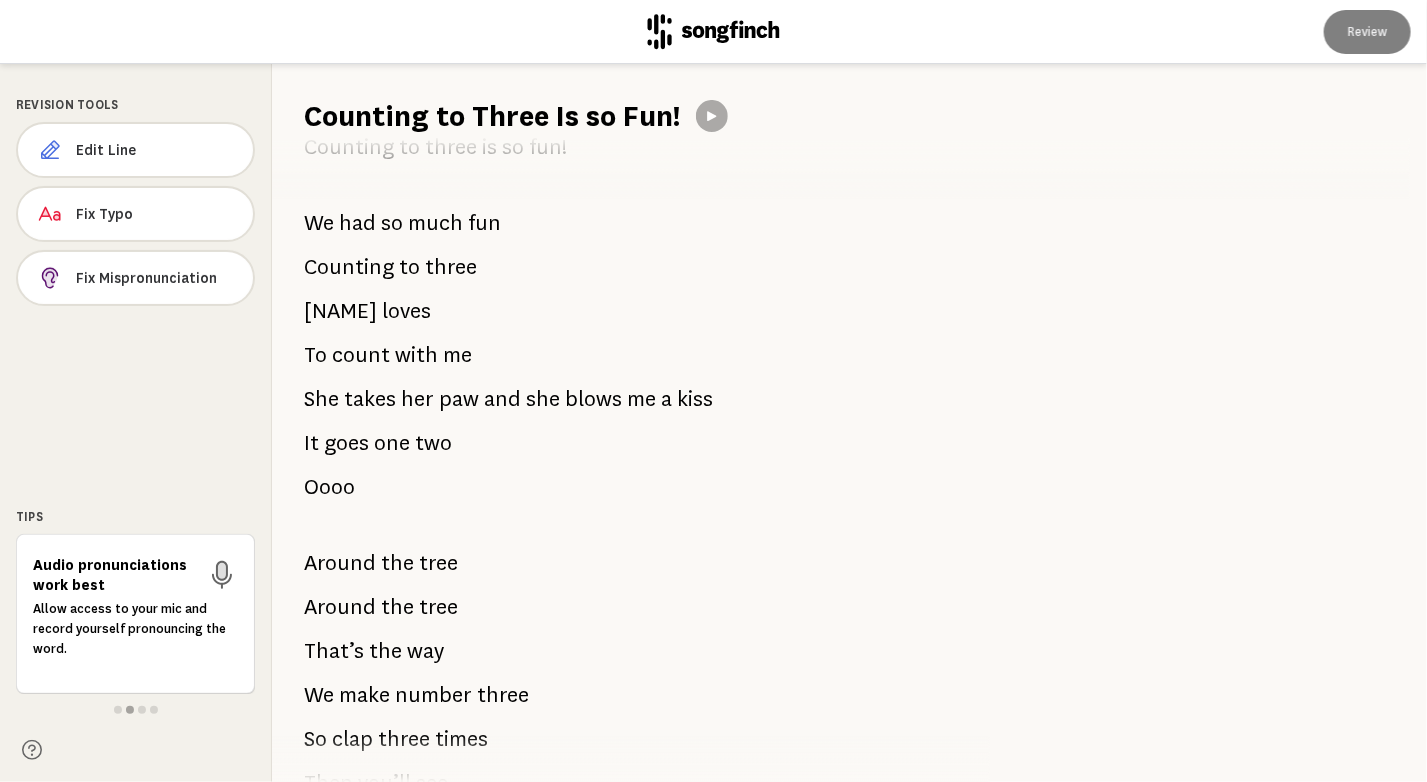 scroll, scrollTop: 2158, scrollLeft: 0, axis: vertical 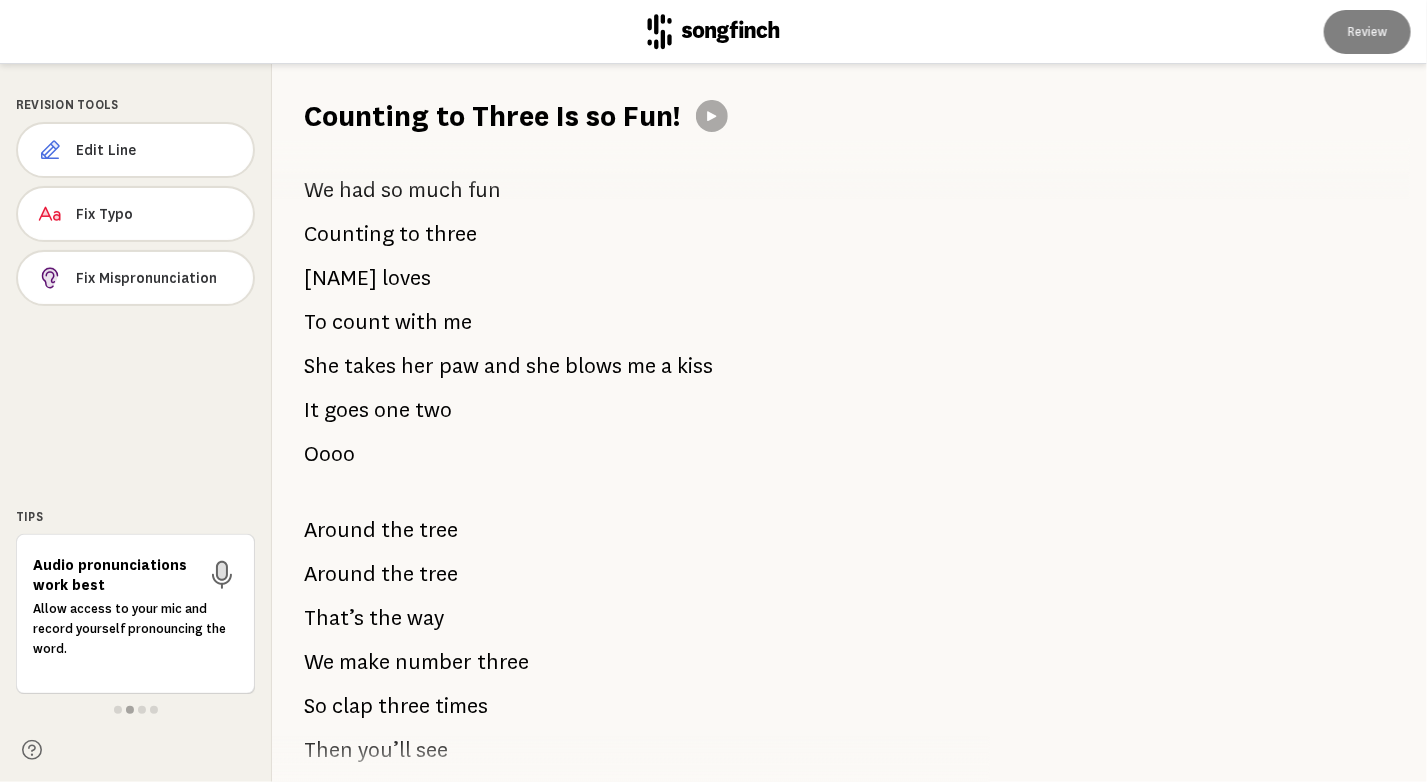 click on "two" at bounding box center (433, 410) 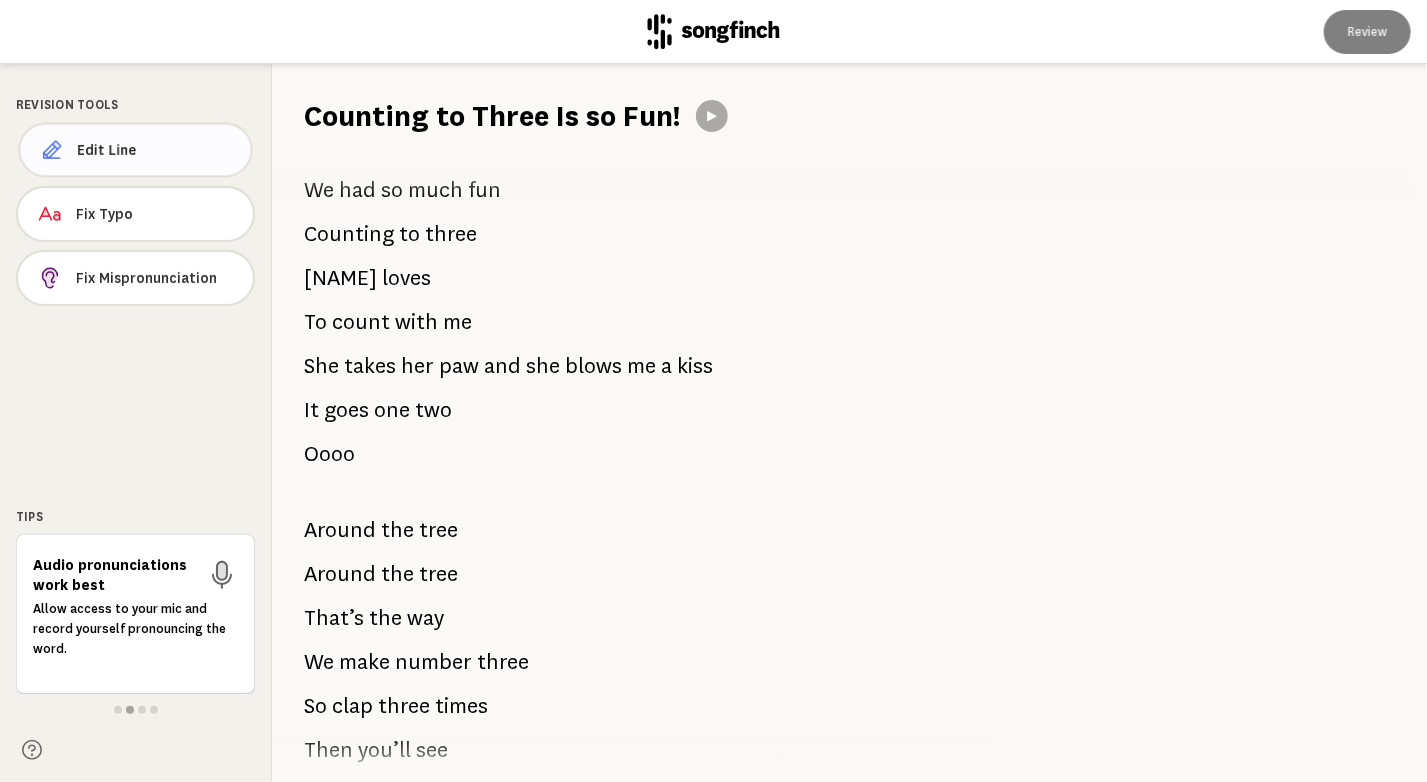 click on "Edit Line" at bounding box center [156, 150] 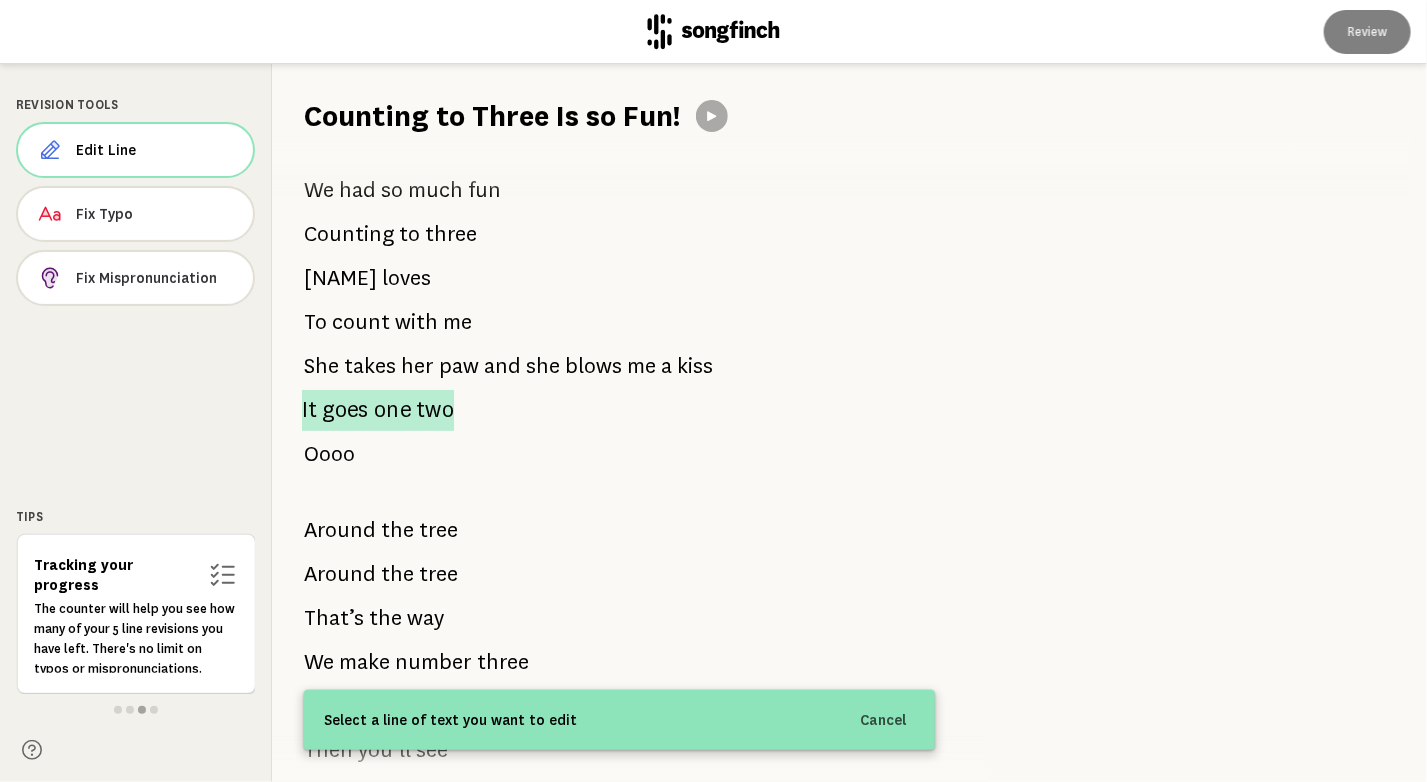 click on "two" at bounding box center [435, 409] 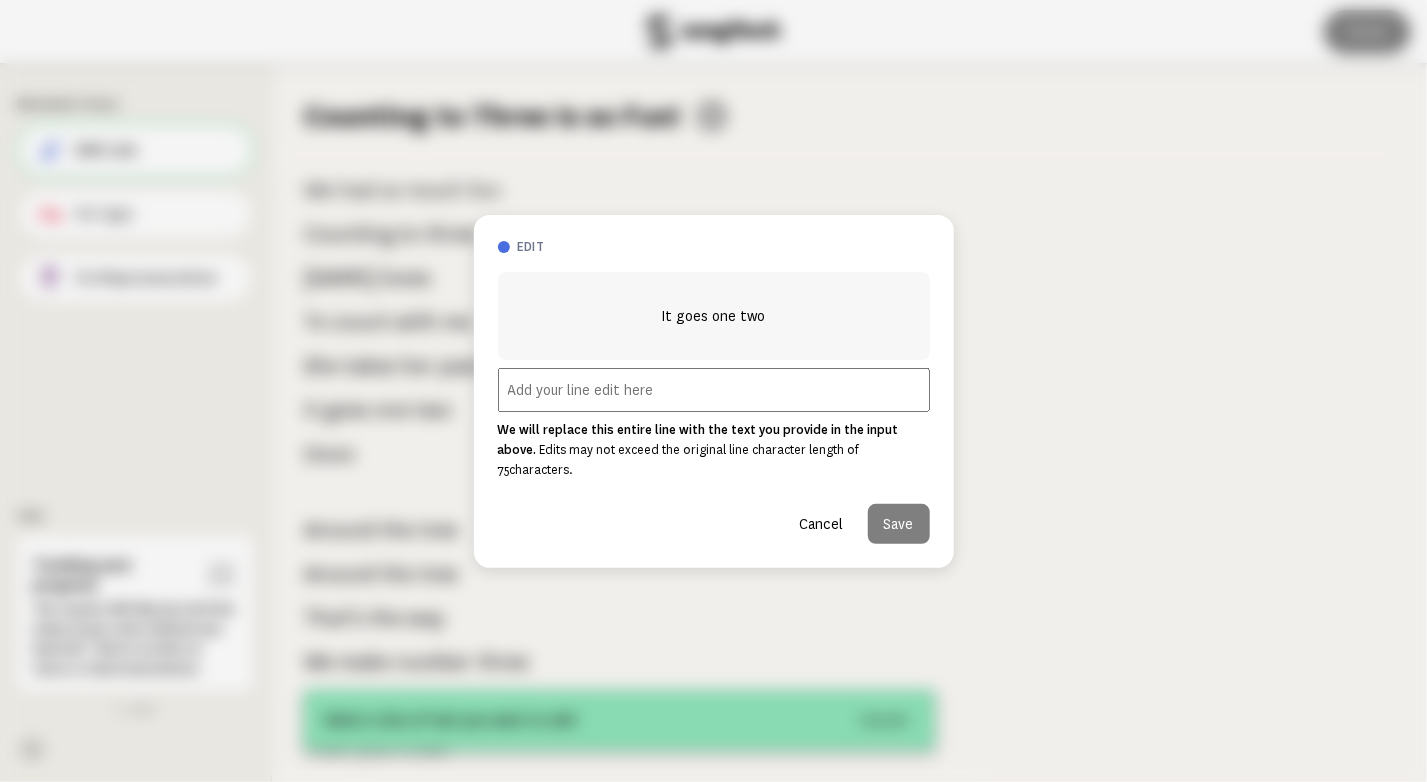 click at bounding box center (714, 390) 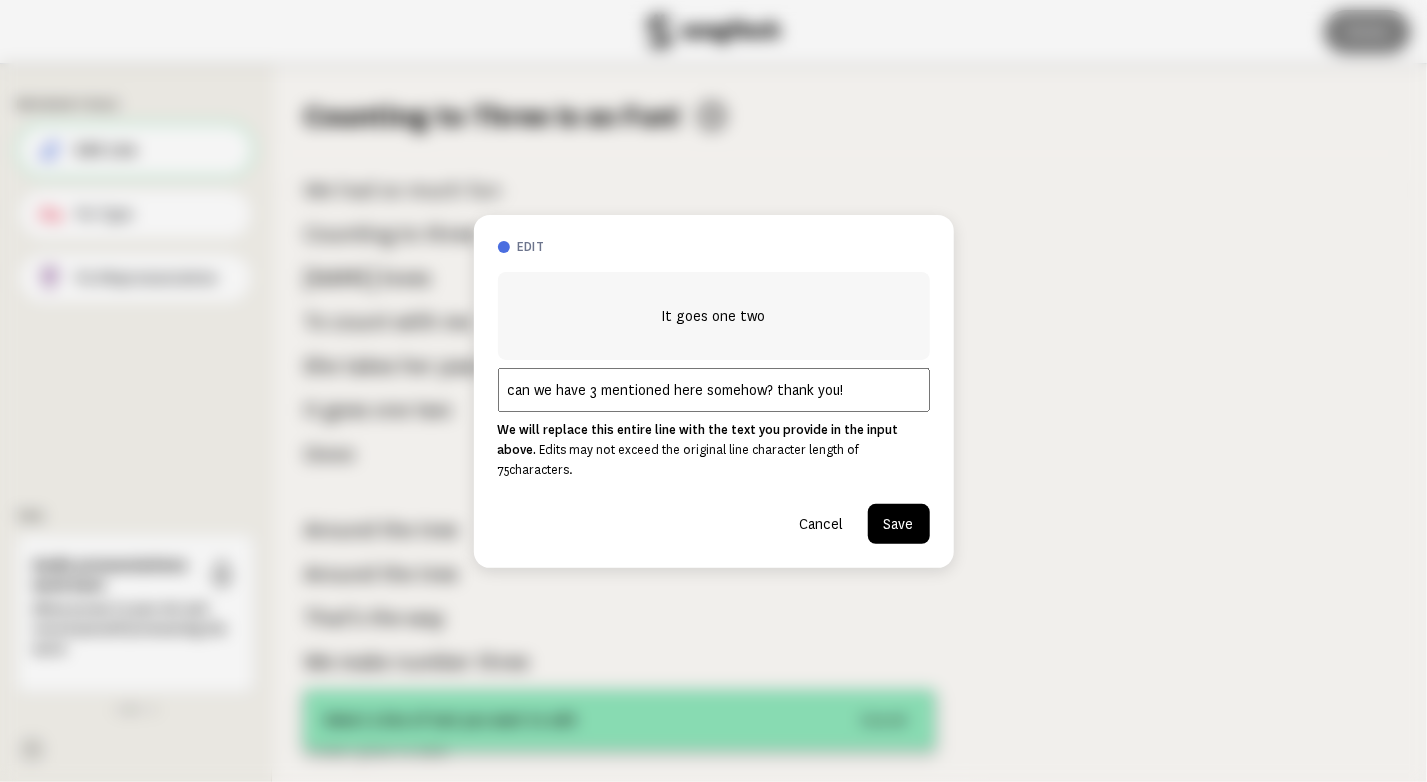 type on "can we have 3 mentioned here somehow? thank you!" 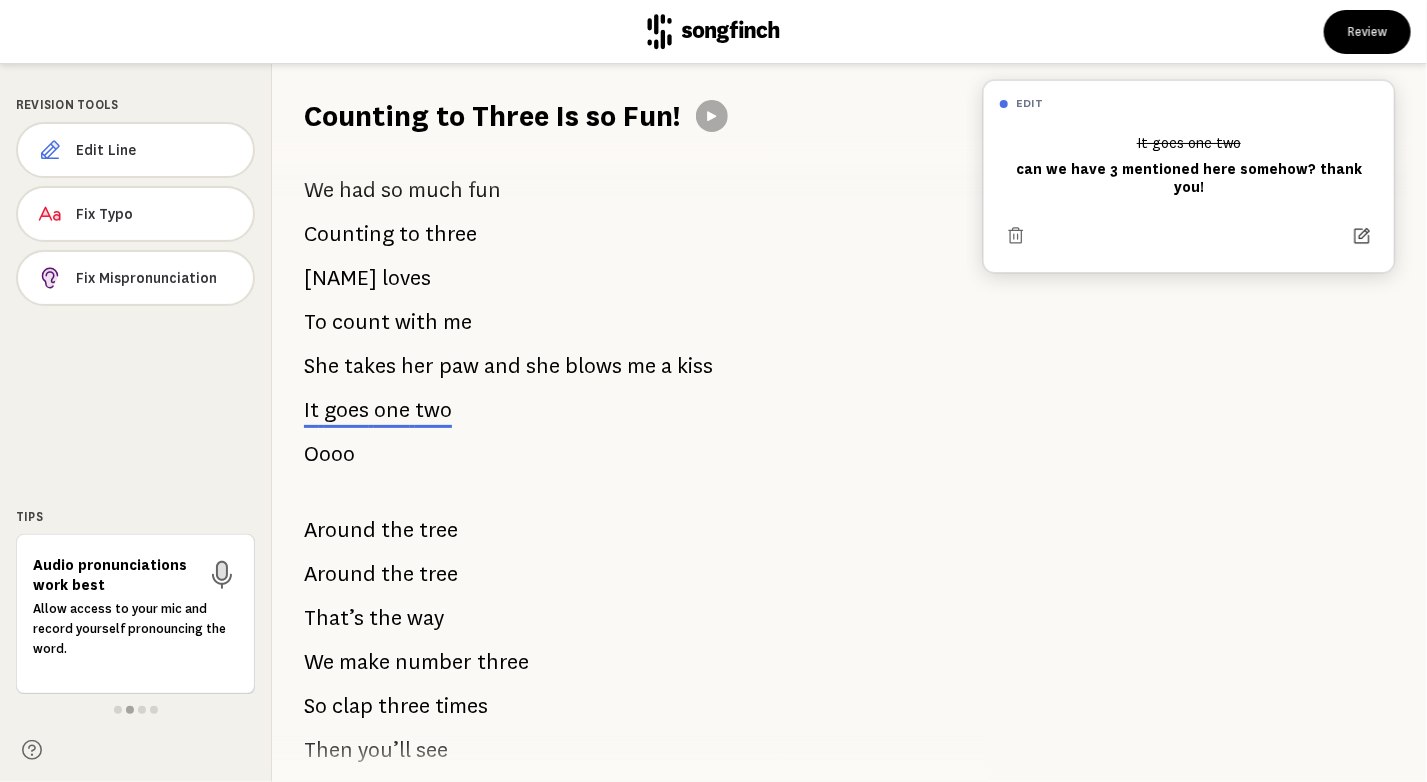 click 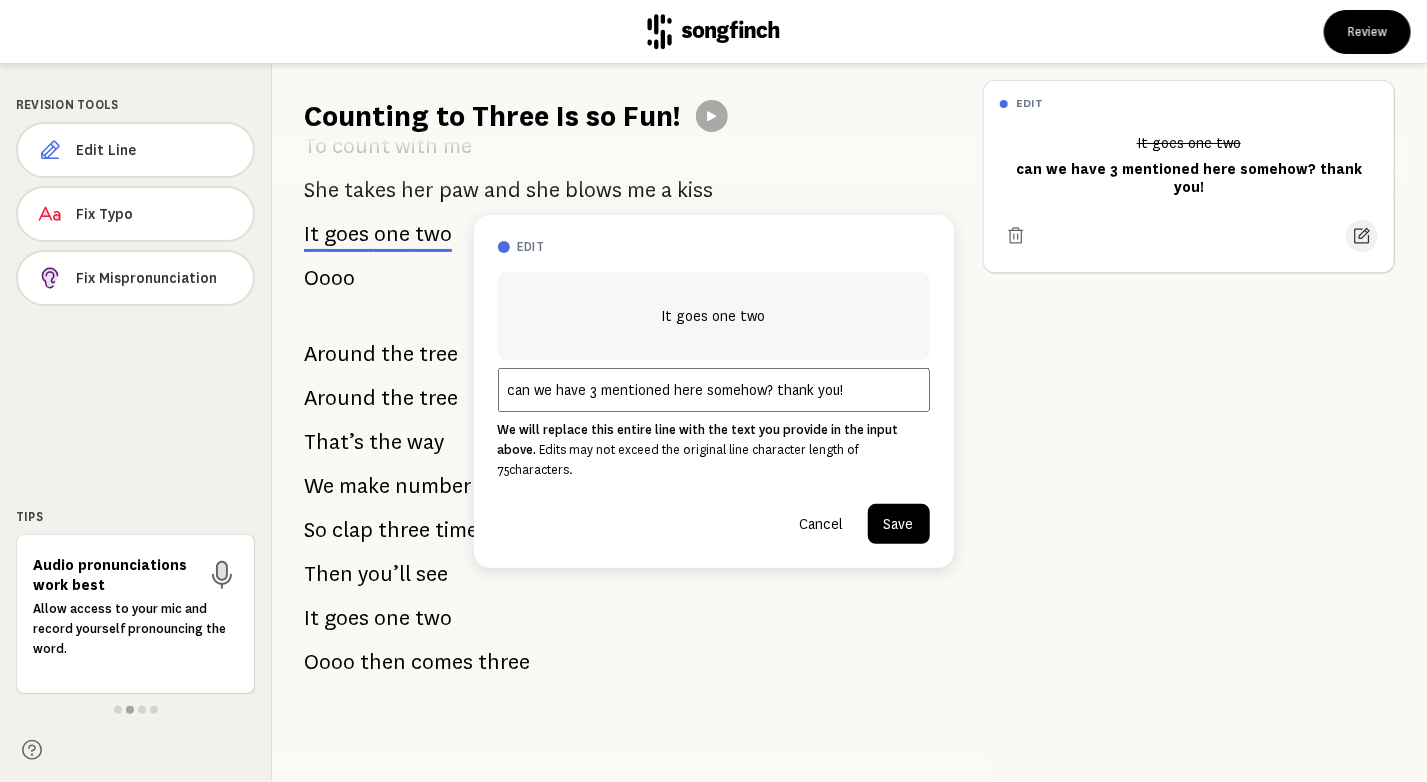 scroll, scrollTop: 2348, scrollLeft: 0, axis: vertical 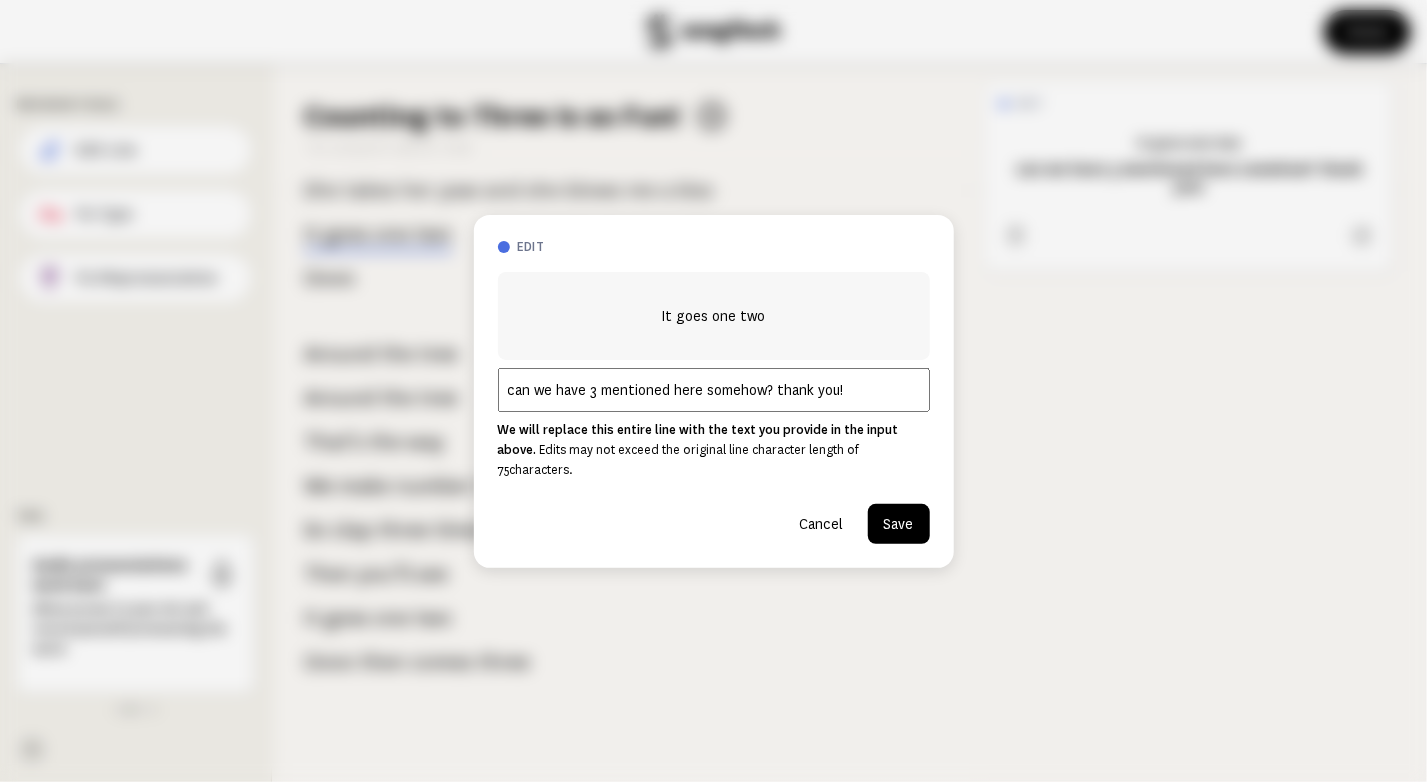 click on "can we have 3 mentioned here somehow? thank you!" at bounding box center [714, 390] 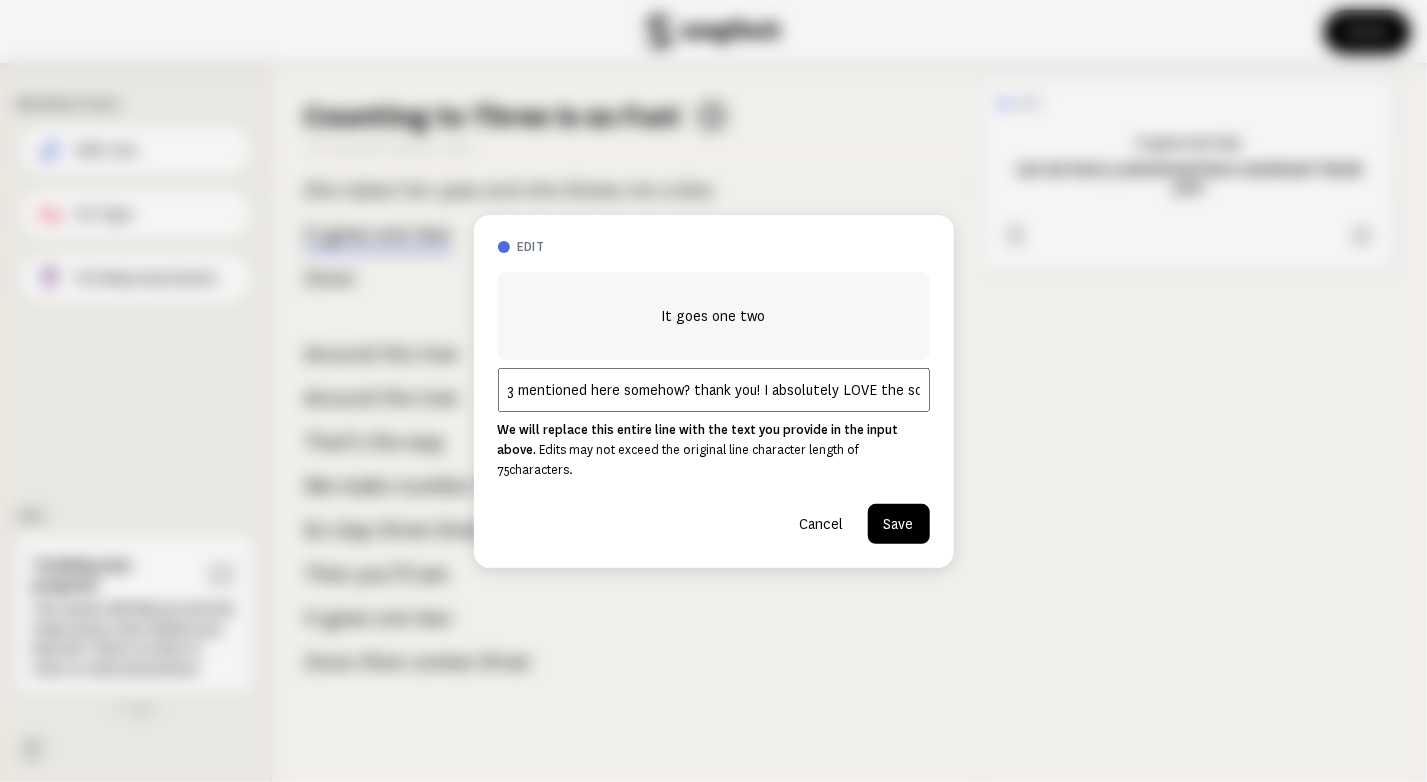 scroll, scrollTop: 0, scrollLeft: 90, axis: horizontal 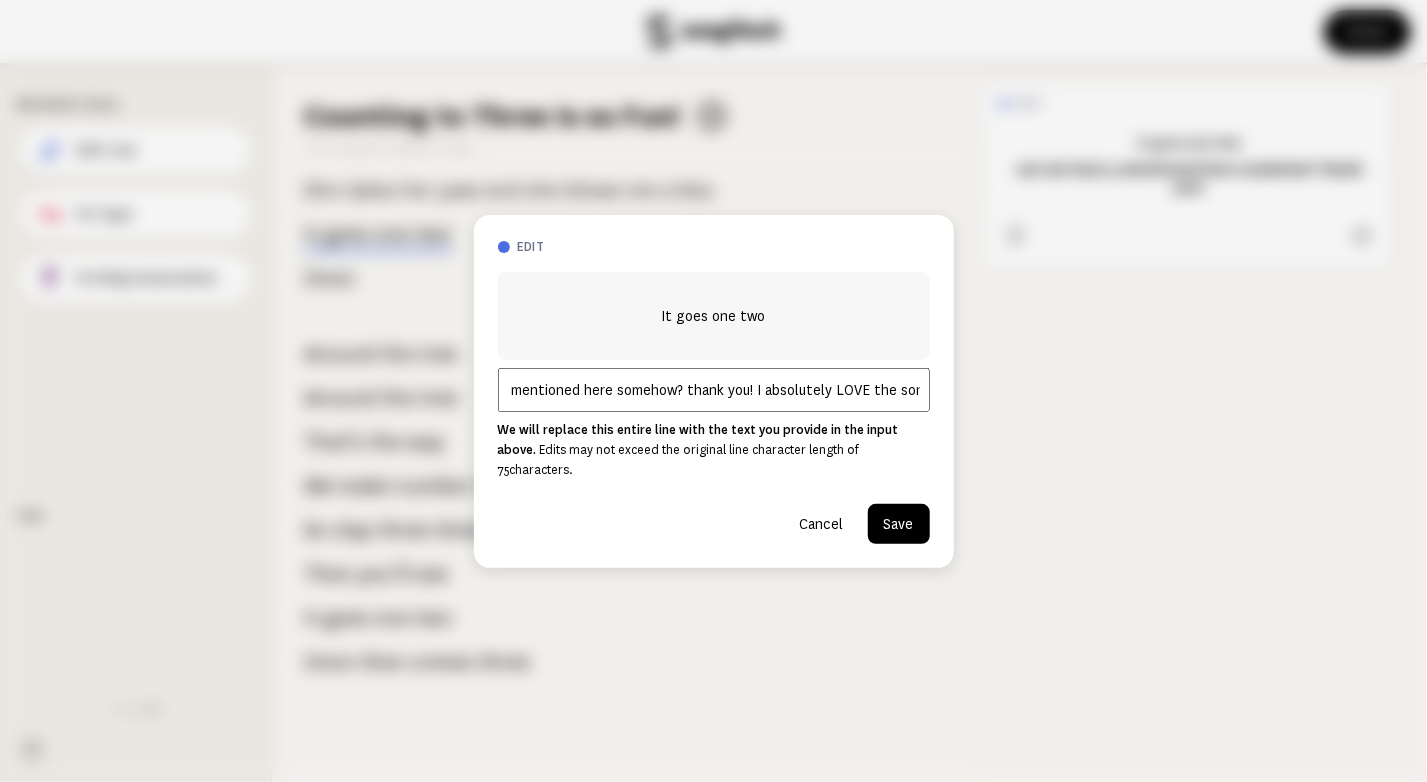 click on "can we have 3 mentioned here somehow? thank you! I absolutely LOVE the song" at bounding box center [714, 390] 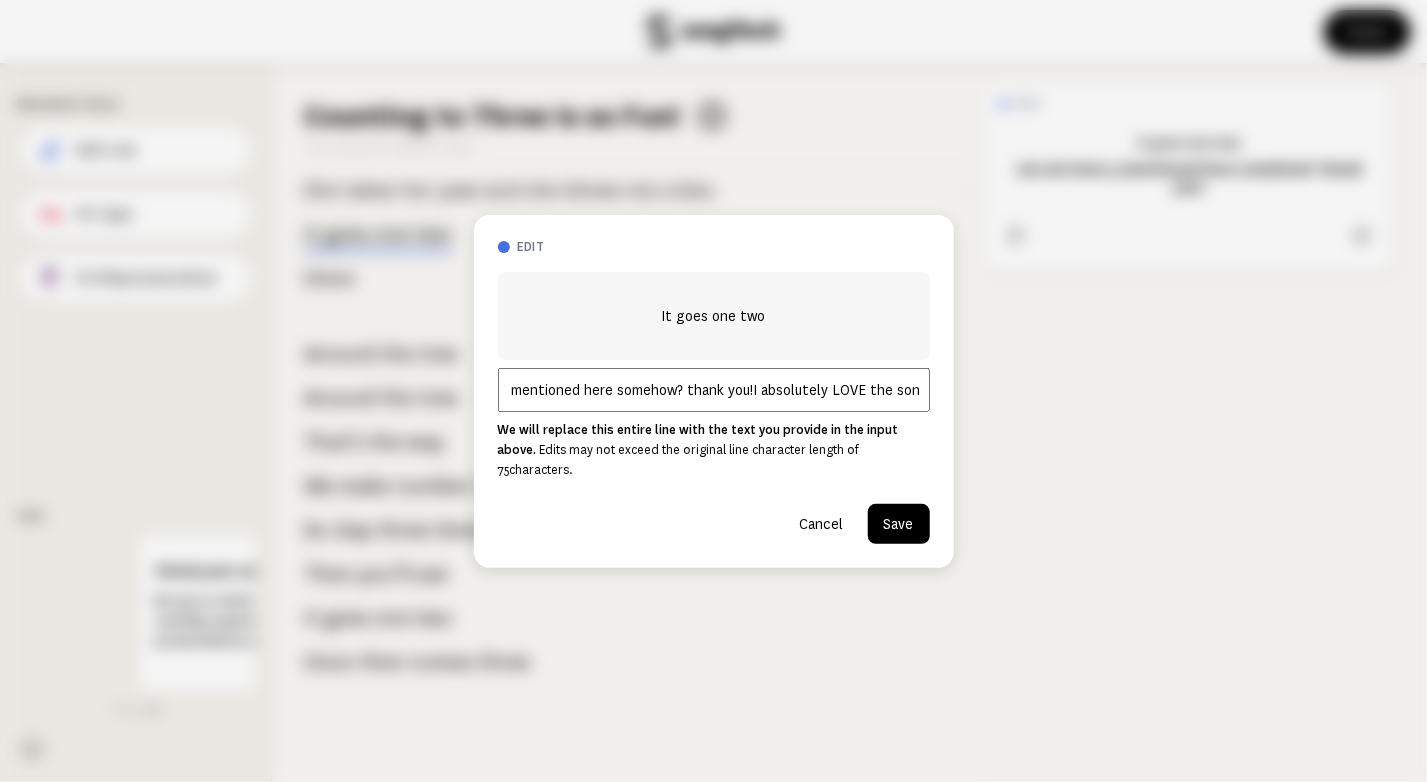 scroll, scrollTop: 0, scrollLeft: 87, axis: horizontal 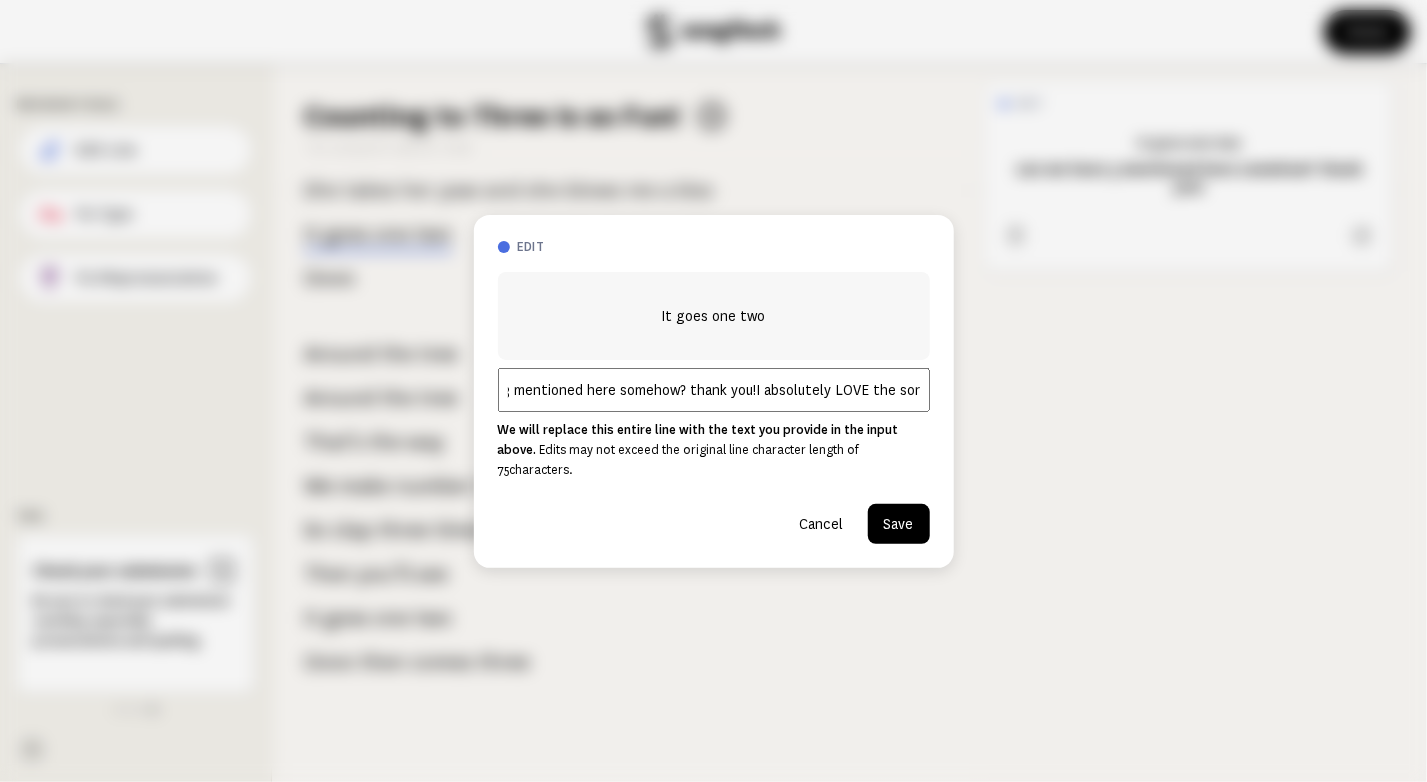 click on "can we have 3 mentioned here somehow? thank you!I absolutely LOVE the song" at bounding box center [714, 390] 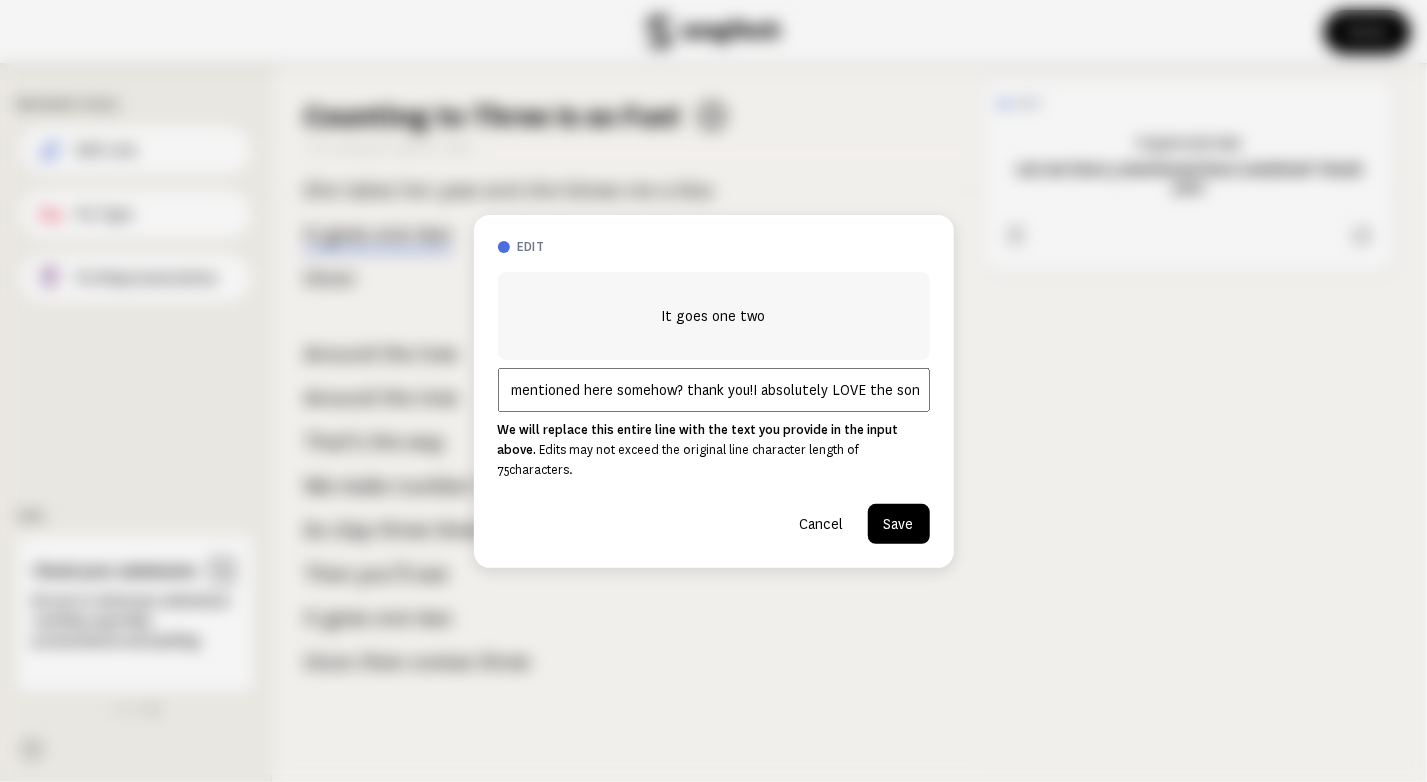 type on "can we have 3 mentioned here somehow? thank you!I absolutely LOVE the song!" 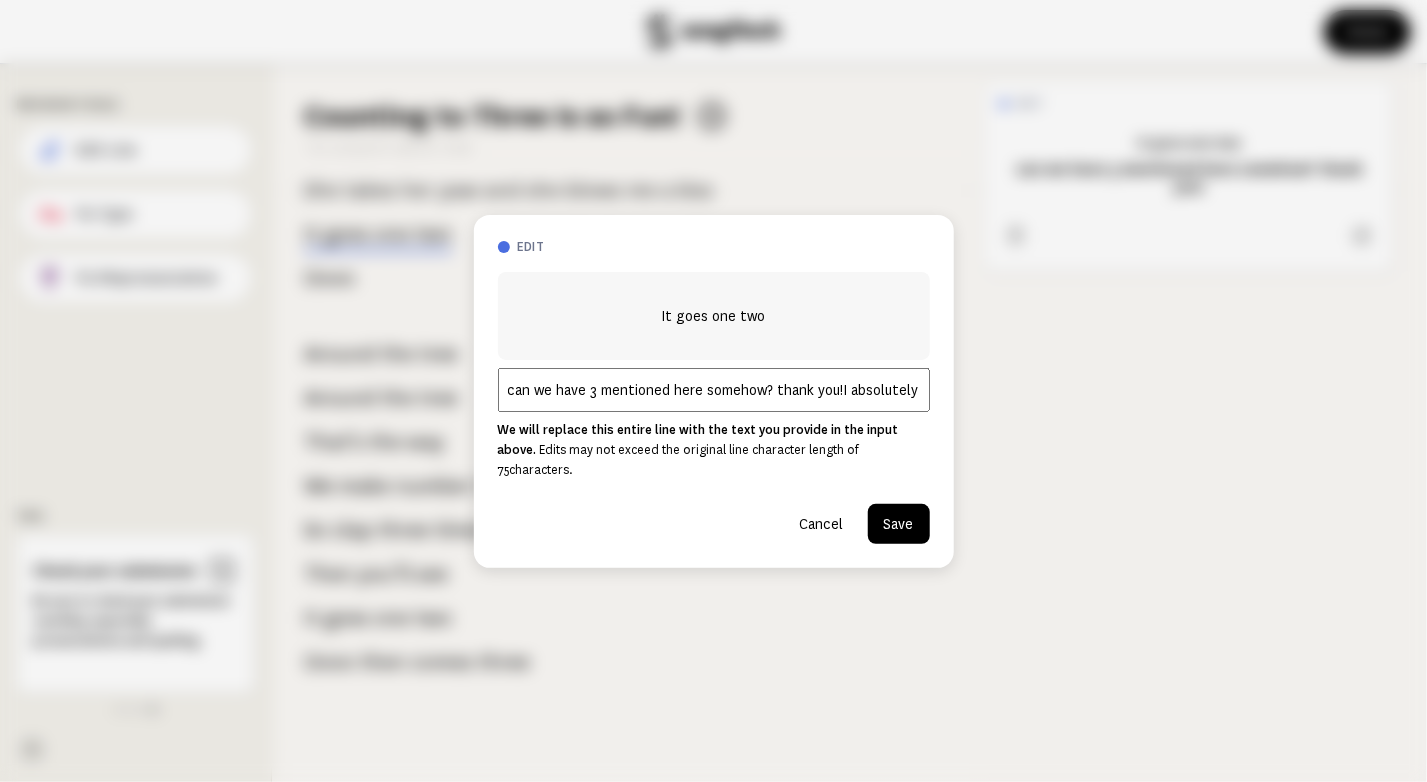 click on "Save" at bounding box center (899, 524) 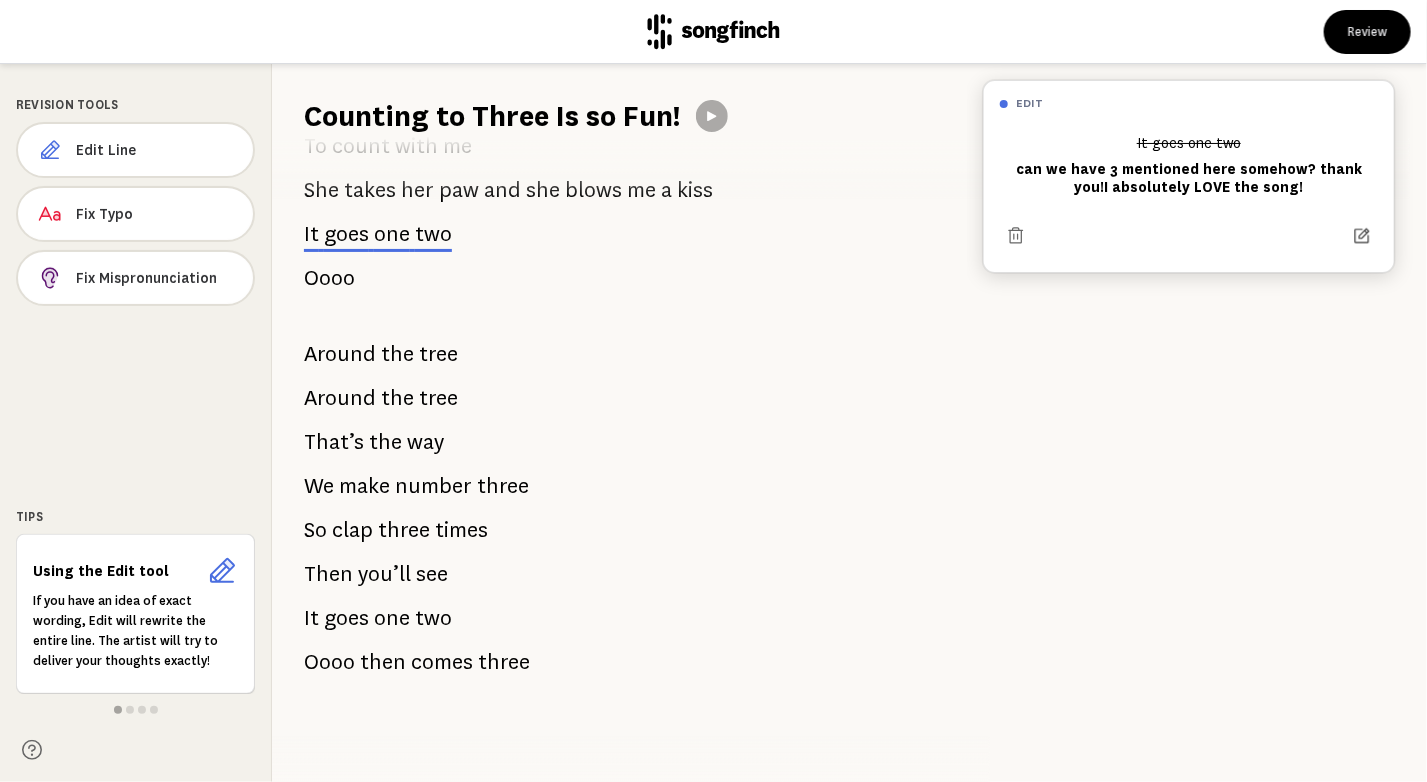 click 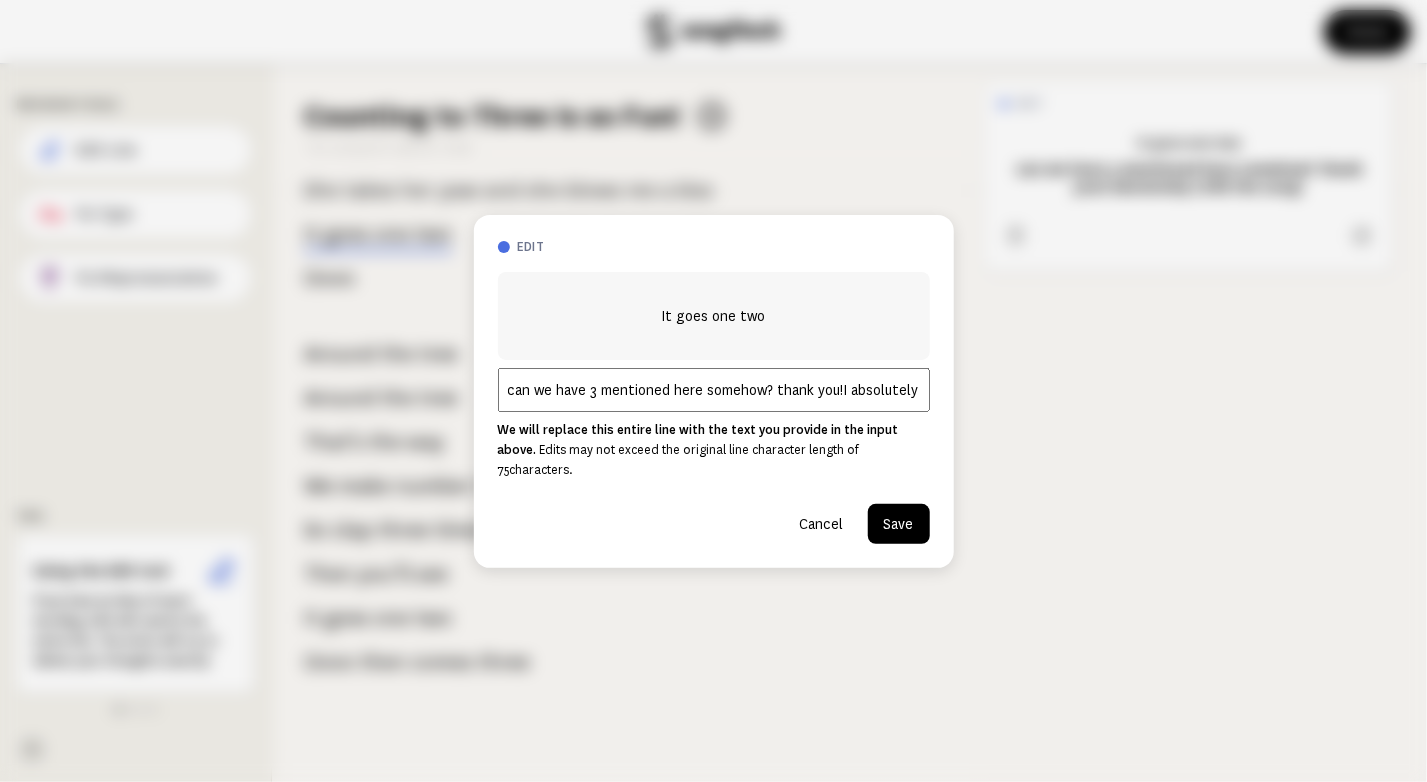 scroll, scrollTop: 0, scrollLeft: 90, axis: horizontal 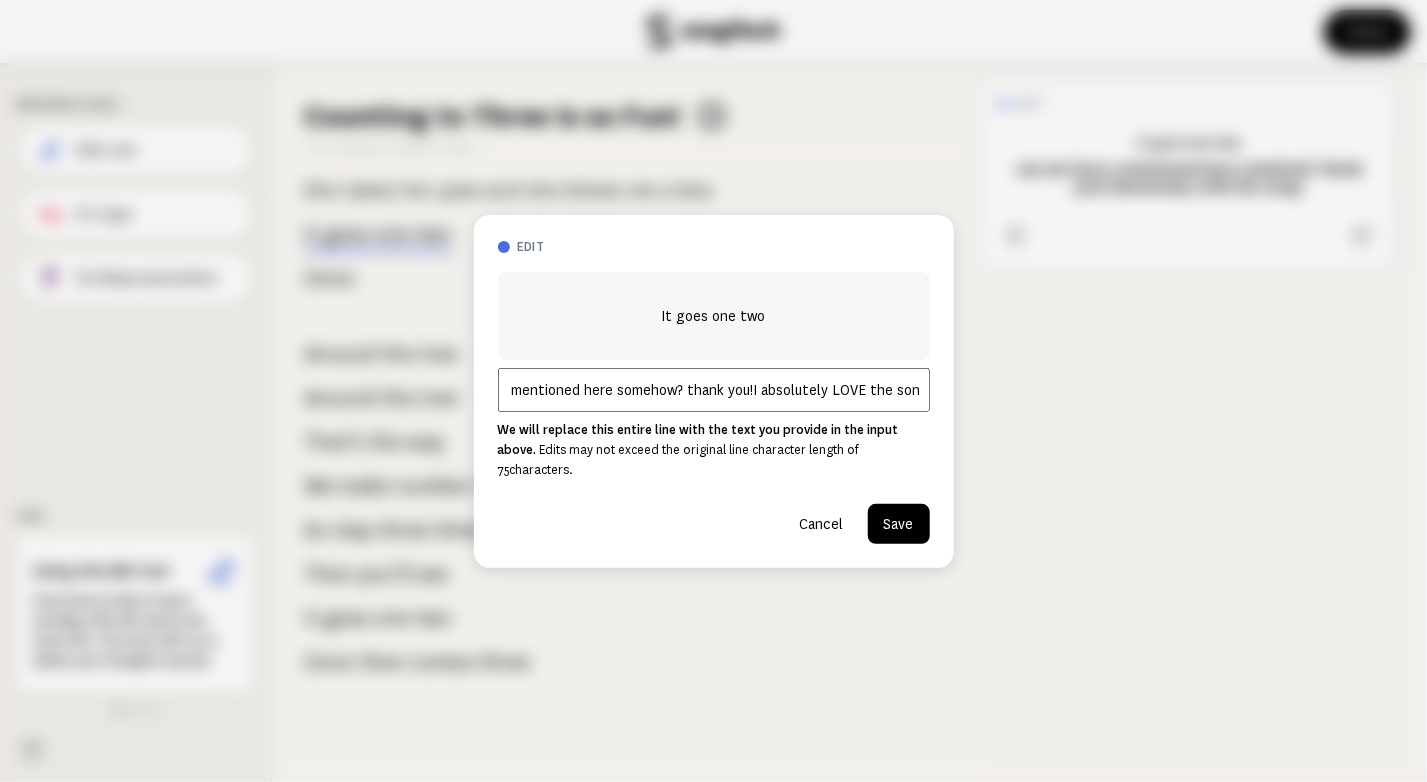 drag, startPoint x: 775, startPoint y: 403, endPoint x: 1064, endPoint y: 403, distance: 289 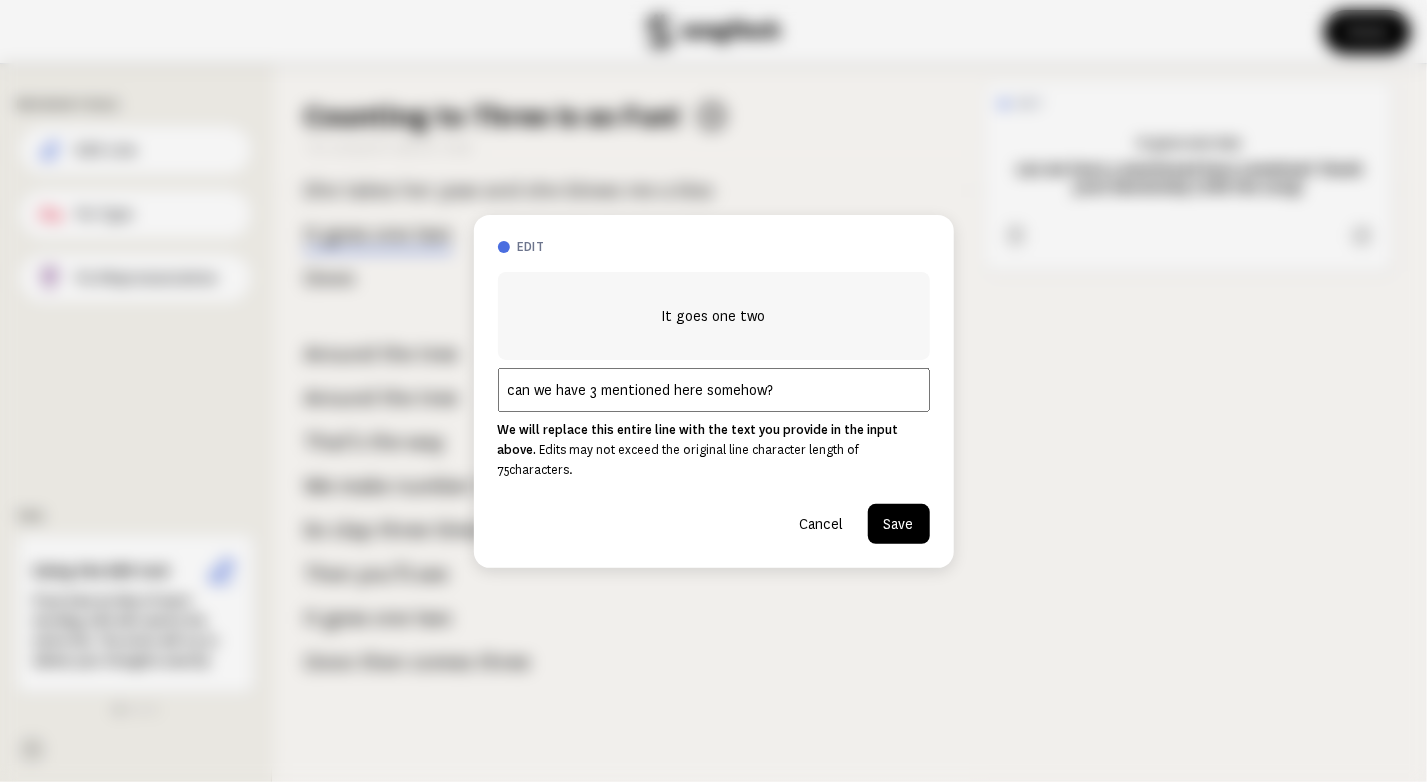 scroll, scrollTop: 0, scrollLeft: 0, axis: both 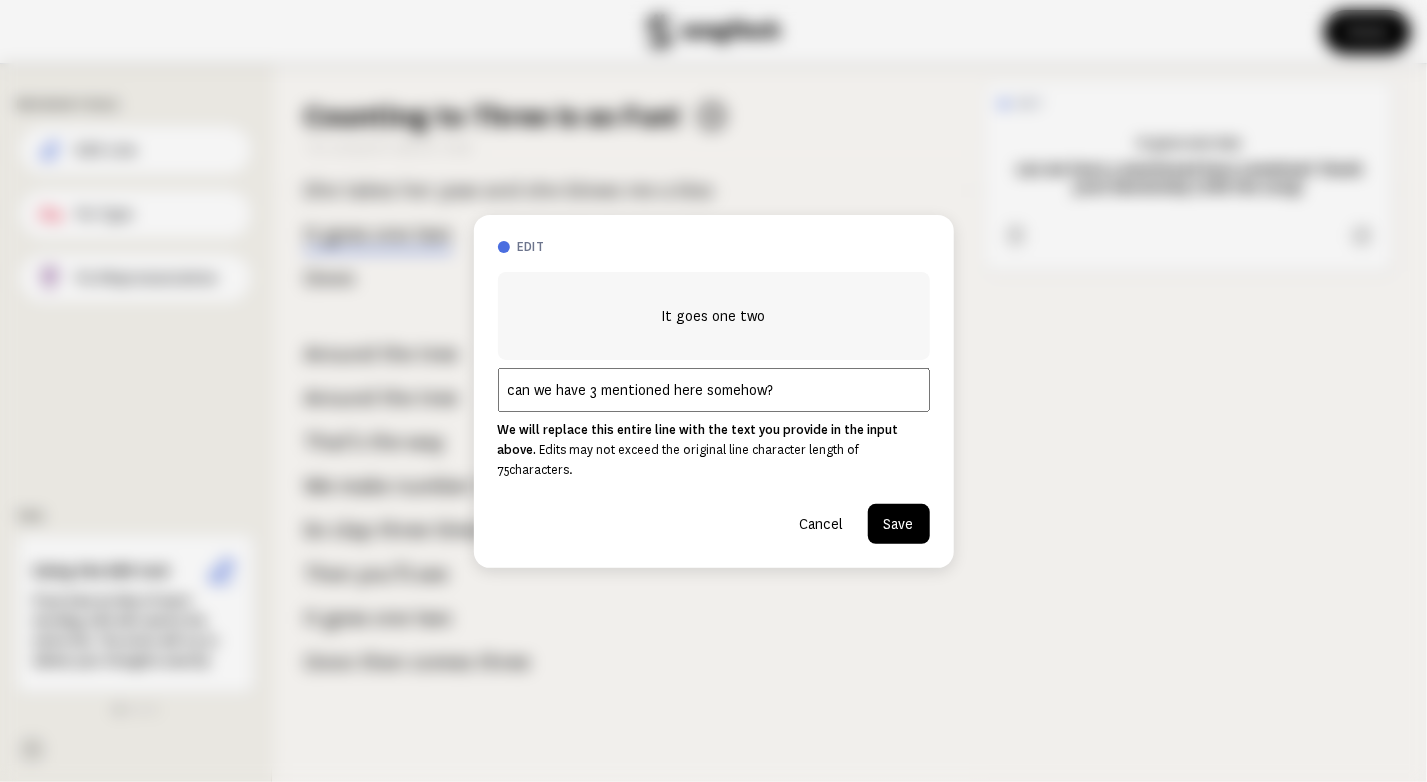 click on "can we have 3 mentioned here somehow?" at bounding box center [714, 390] 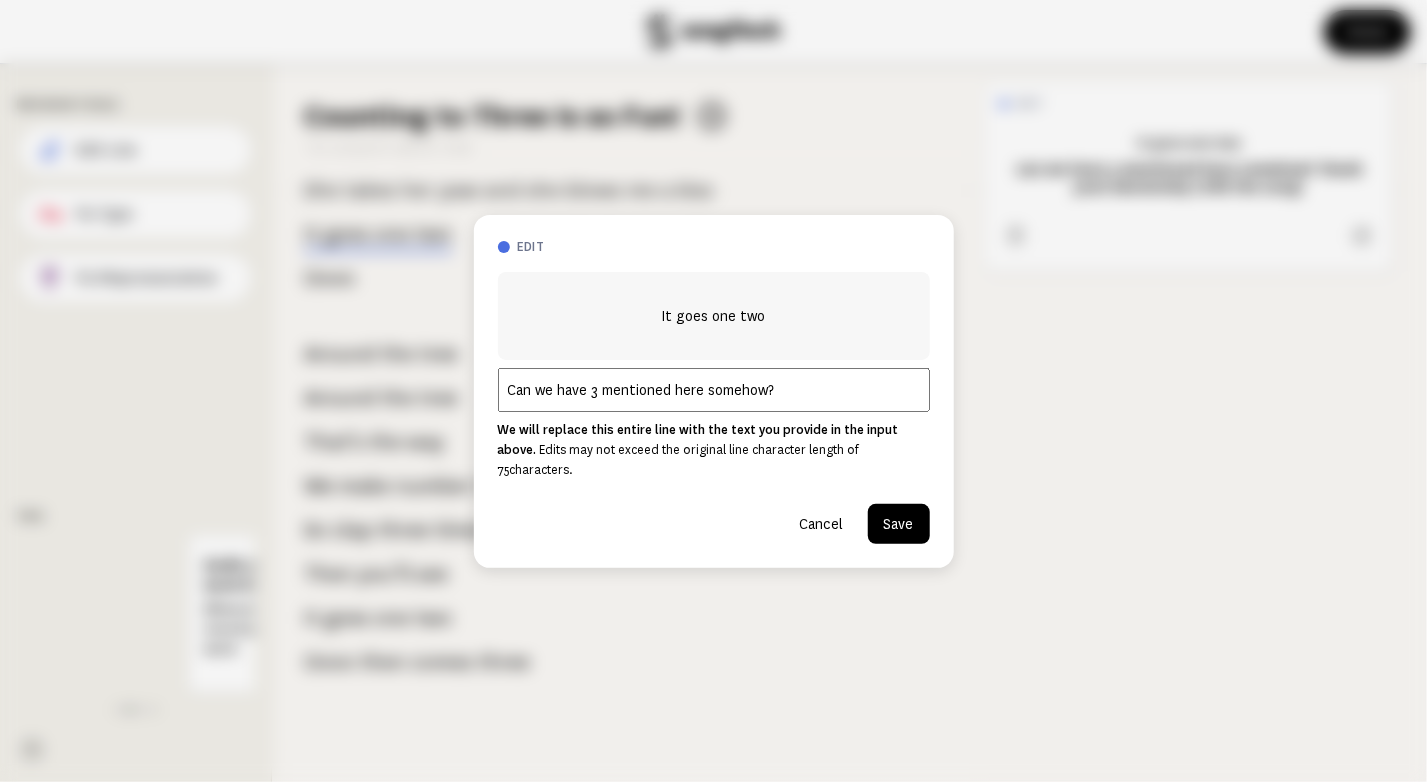 click on "Can we have 3 mentioned here somehow?" at bounding box center [714, 390] 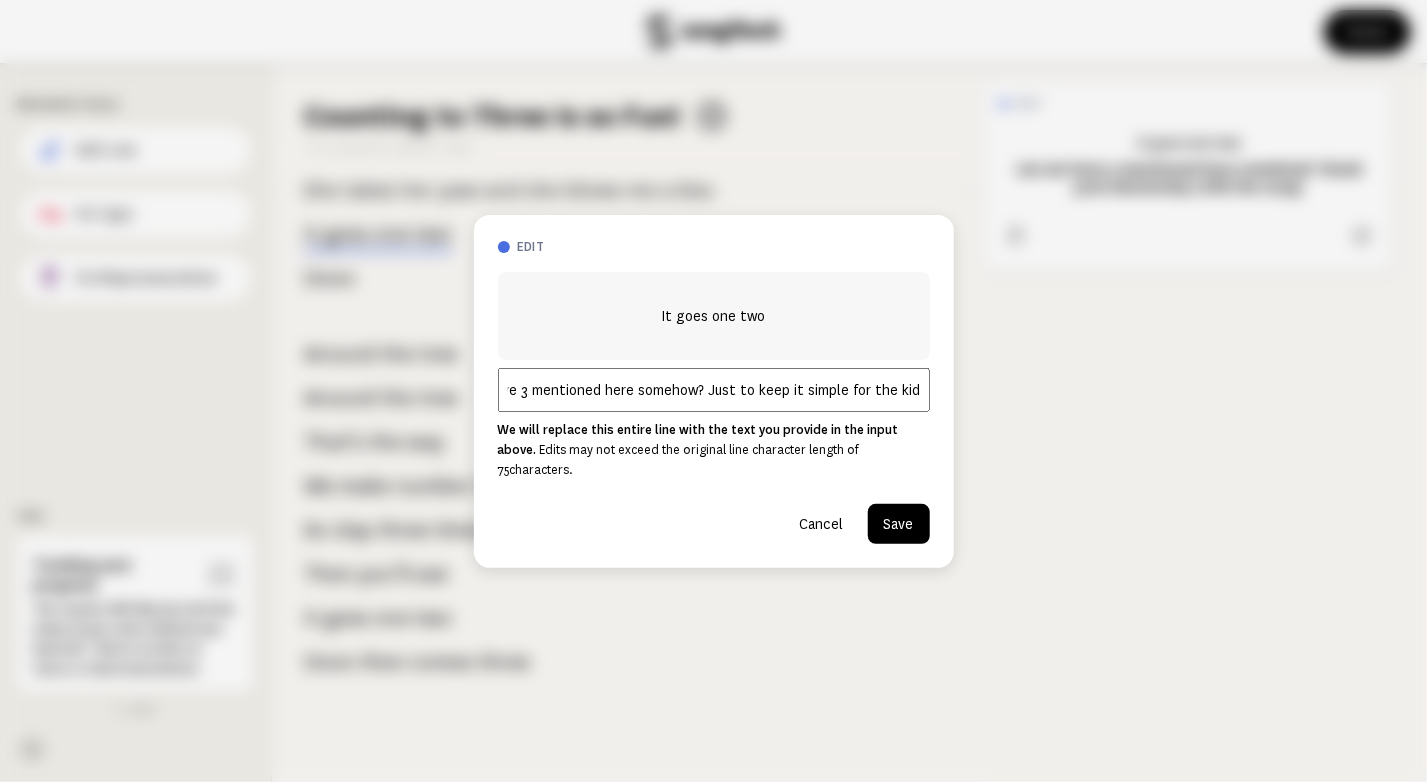scroll, scrollTop: 0, scrollLeft: 75, axis: horizontal 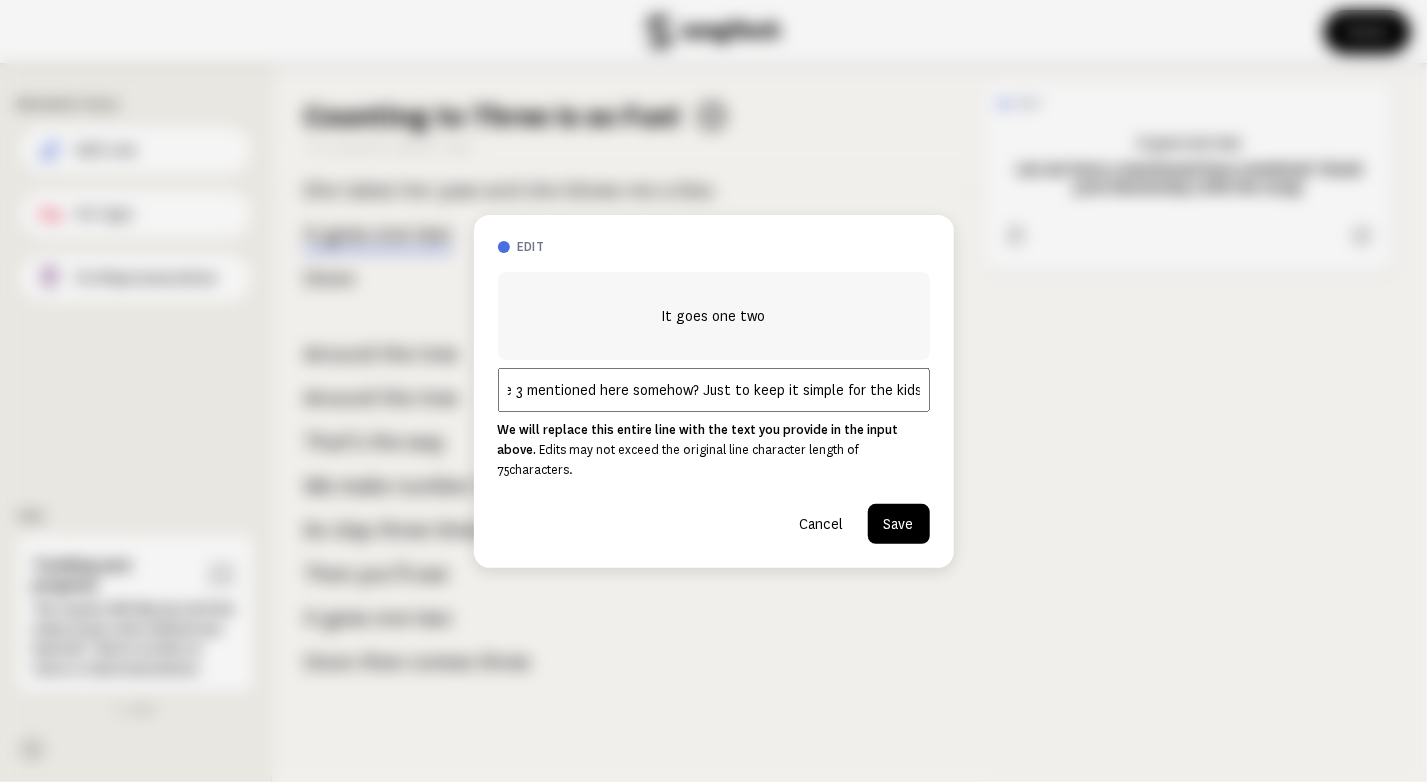 type on "Can we have 3 mentioned here somehow? Just to keep it simple for the kids:)" 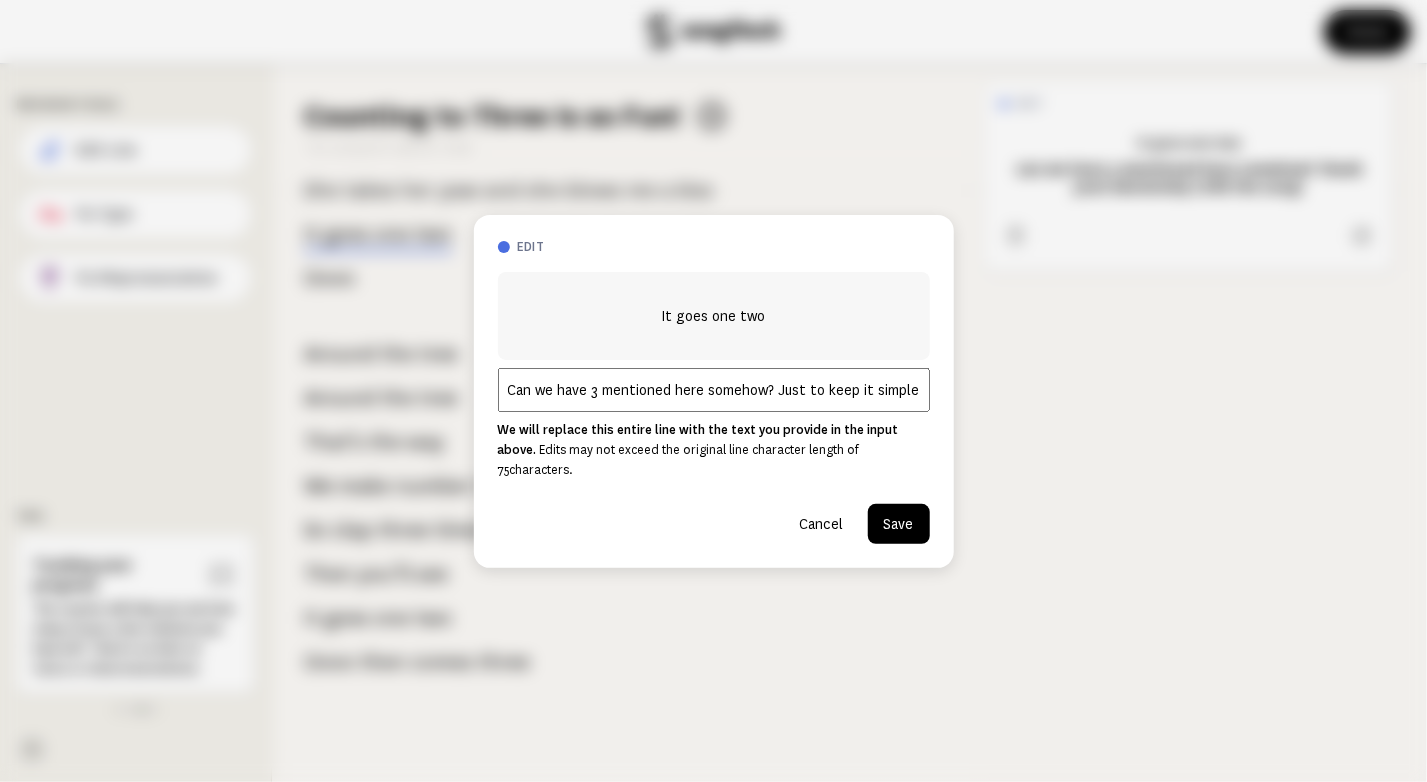 click on "Save" at bounding box center [899, 524] 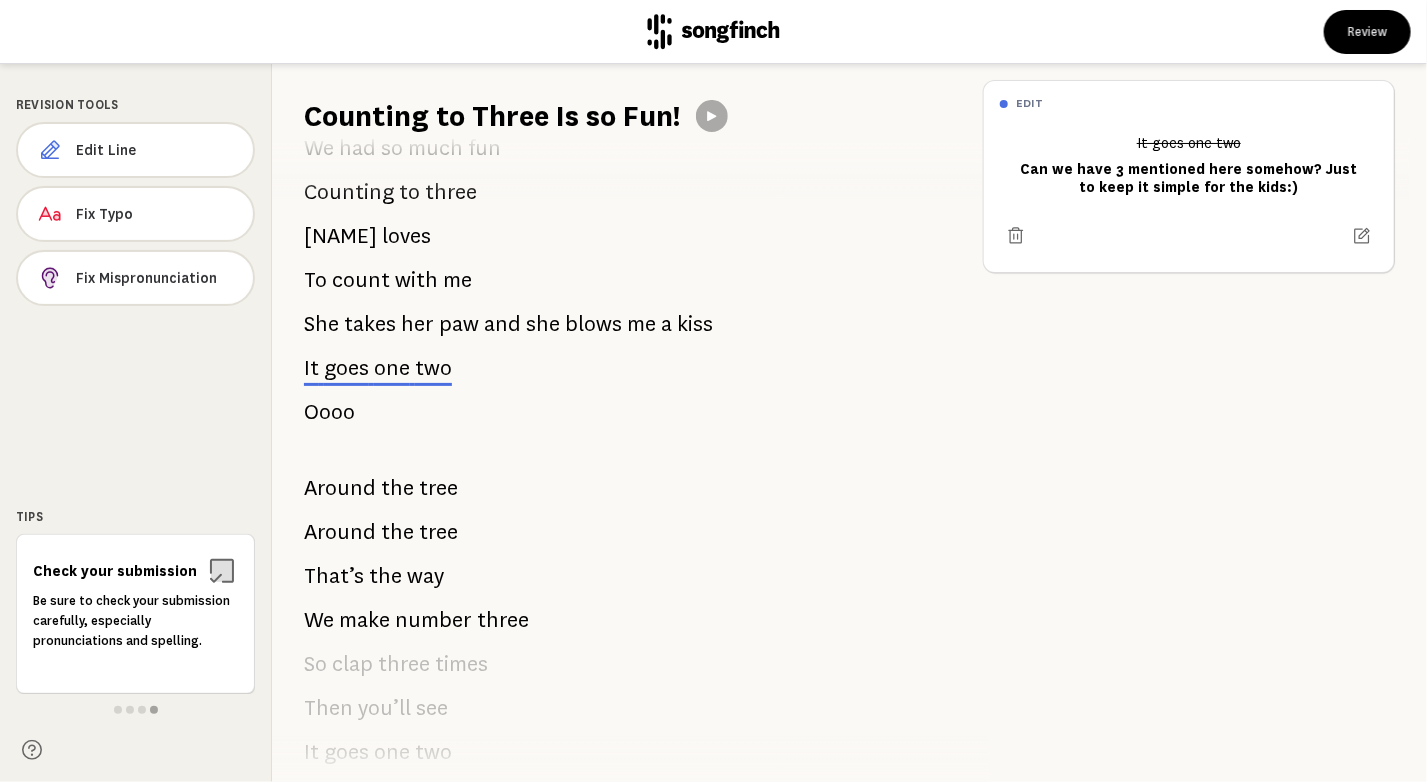 scroll, scrollTop: 2062, scrollLeft: 0, axis: vertical 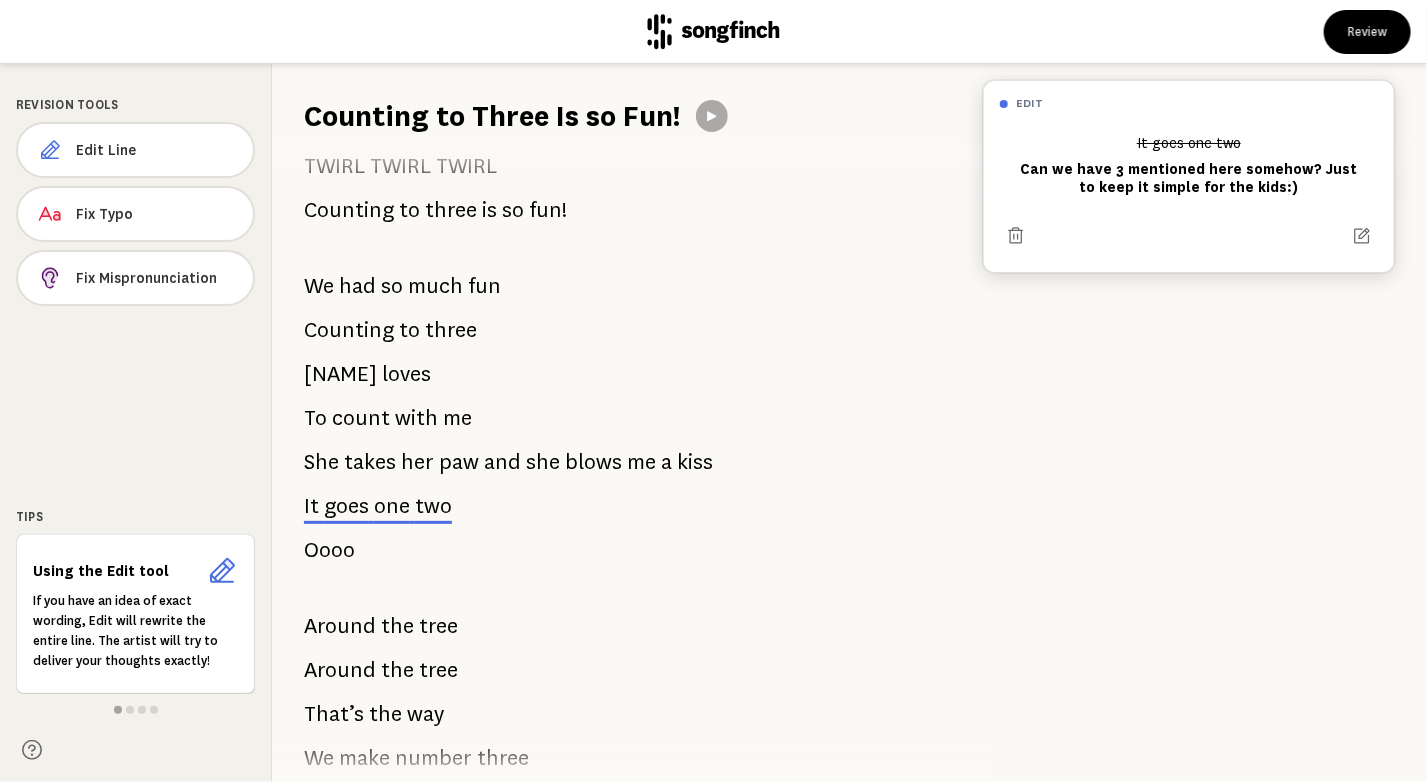 click on "It goes one two Can we have 3 mentioned here somehow? Just to keep it simple for the kids:)" at bounding box center (1189, 165) 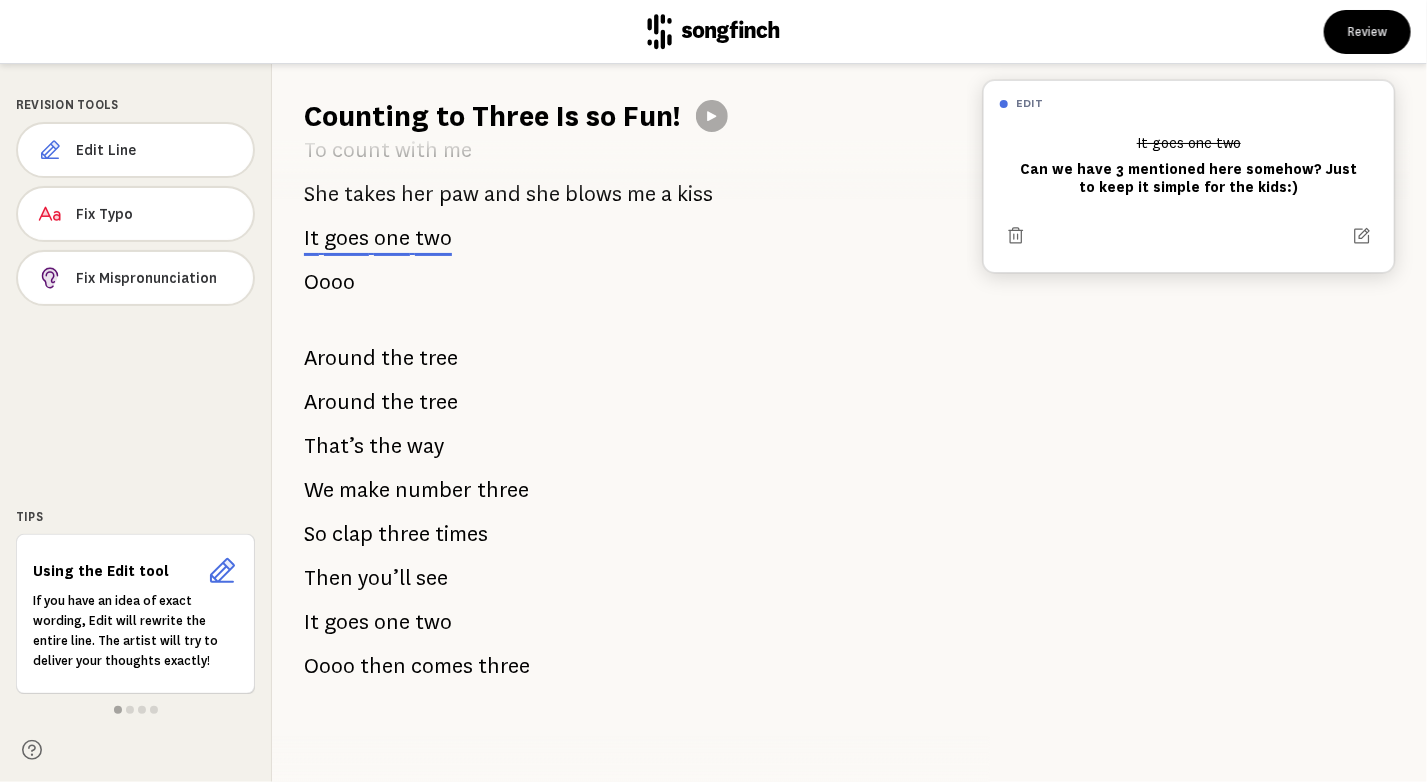 scroll, scrollTop: 2348, scrollLeft: 0, axis: vertical 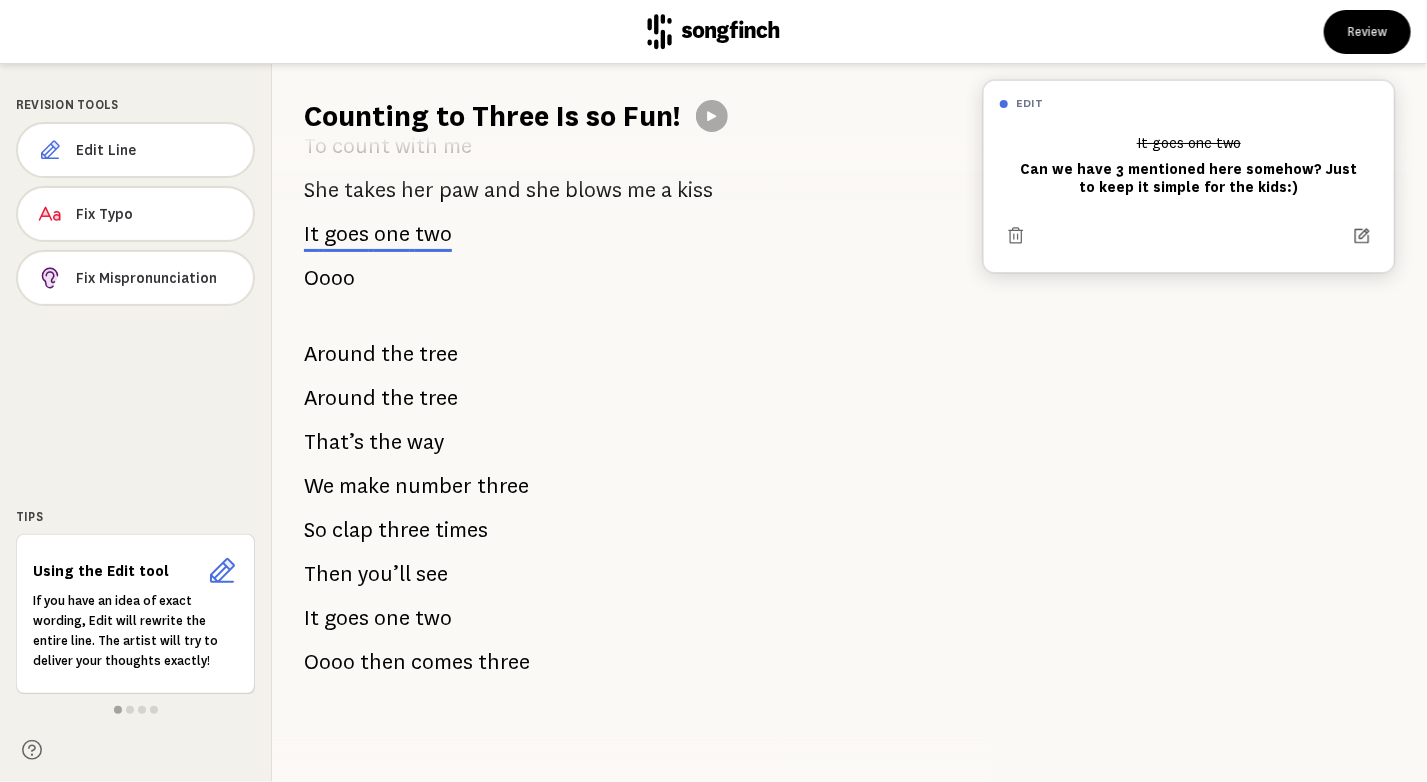 click 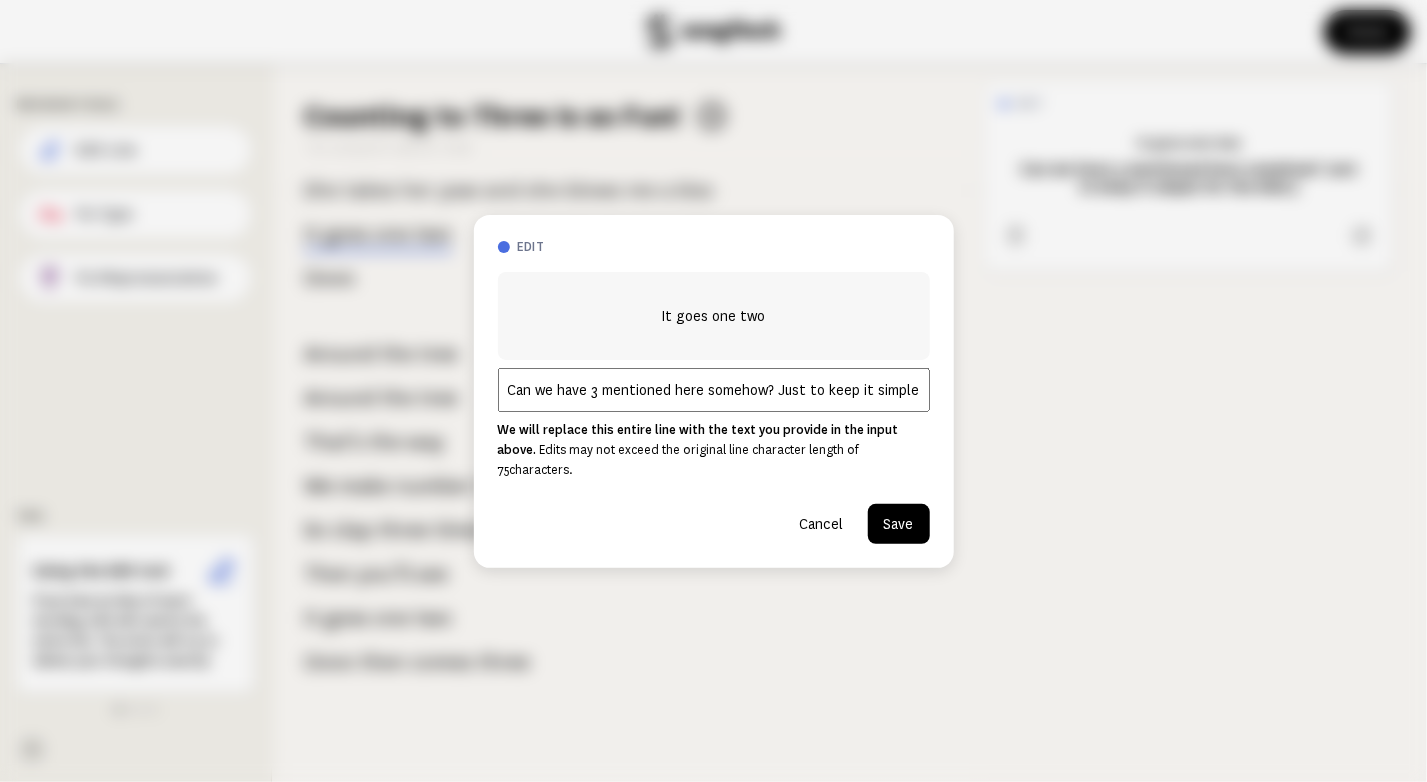 click on "Can we have 3 mentioned here somehow? Just to keep it simple for the kids:)" at bounding box center [714, 390] 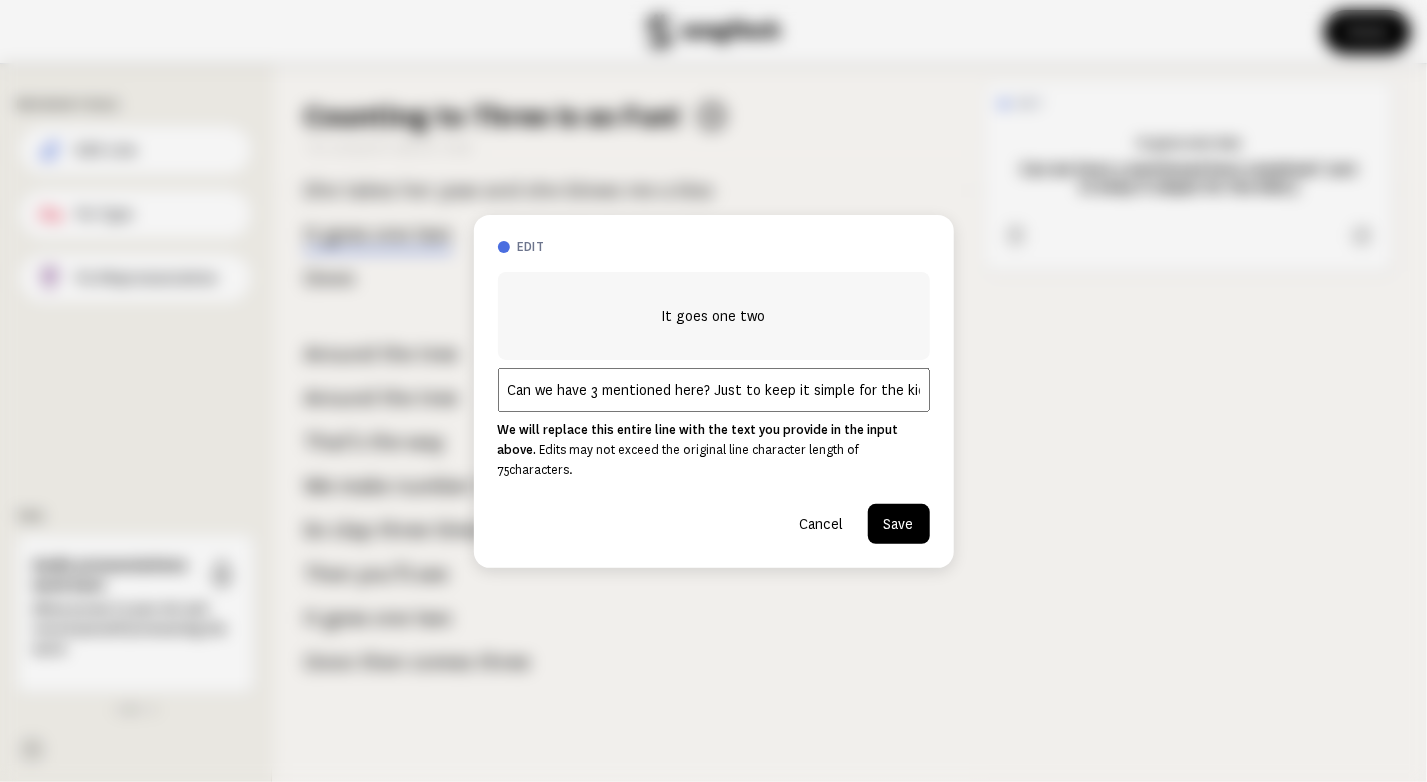 click on "Can we have 3 mentioned here? Just to keep it simple for the kids:)" at bounding box center (714, 390) 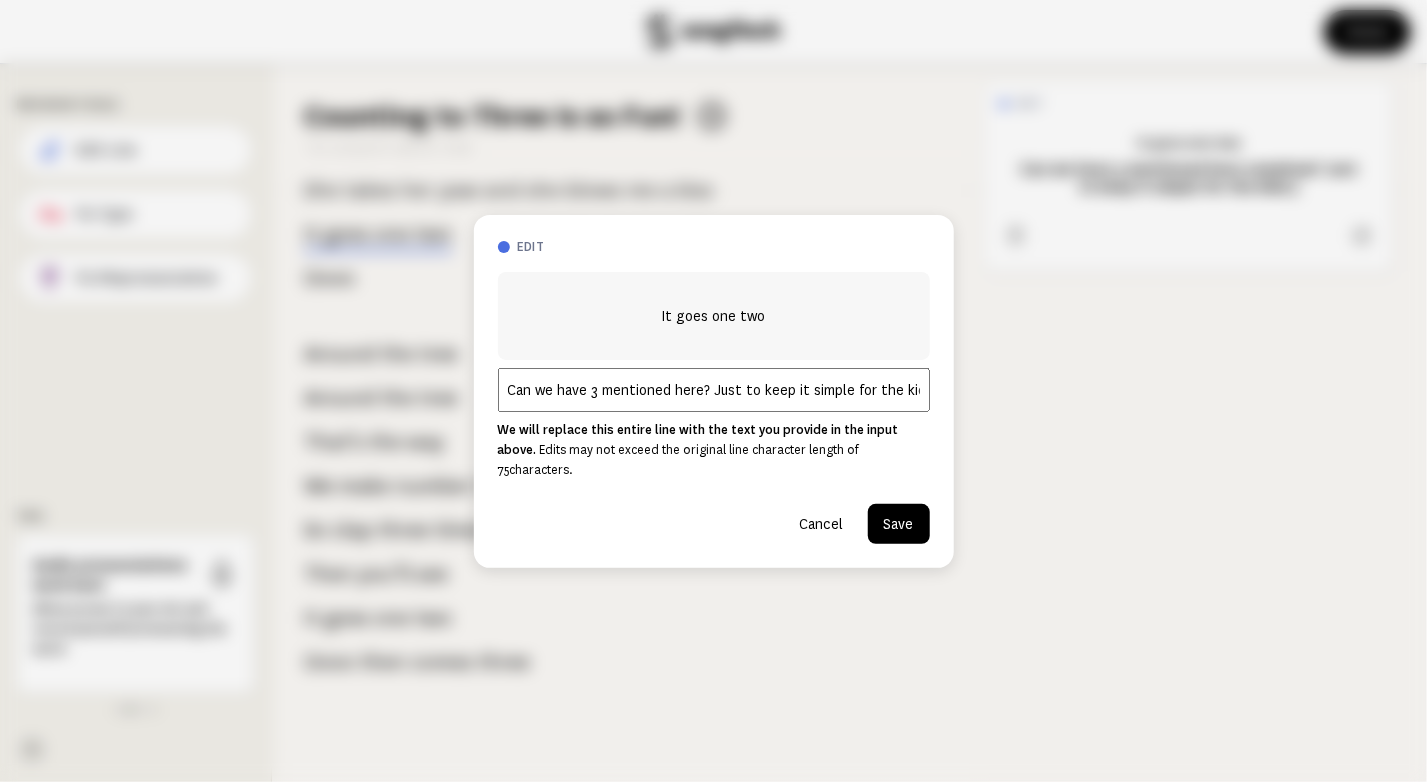 scroll, scrollTop: 0, scrollLeft: 10, axis: horizontal 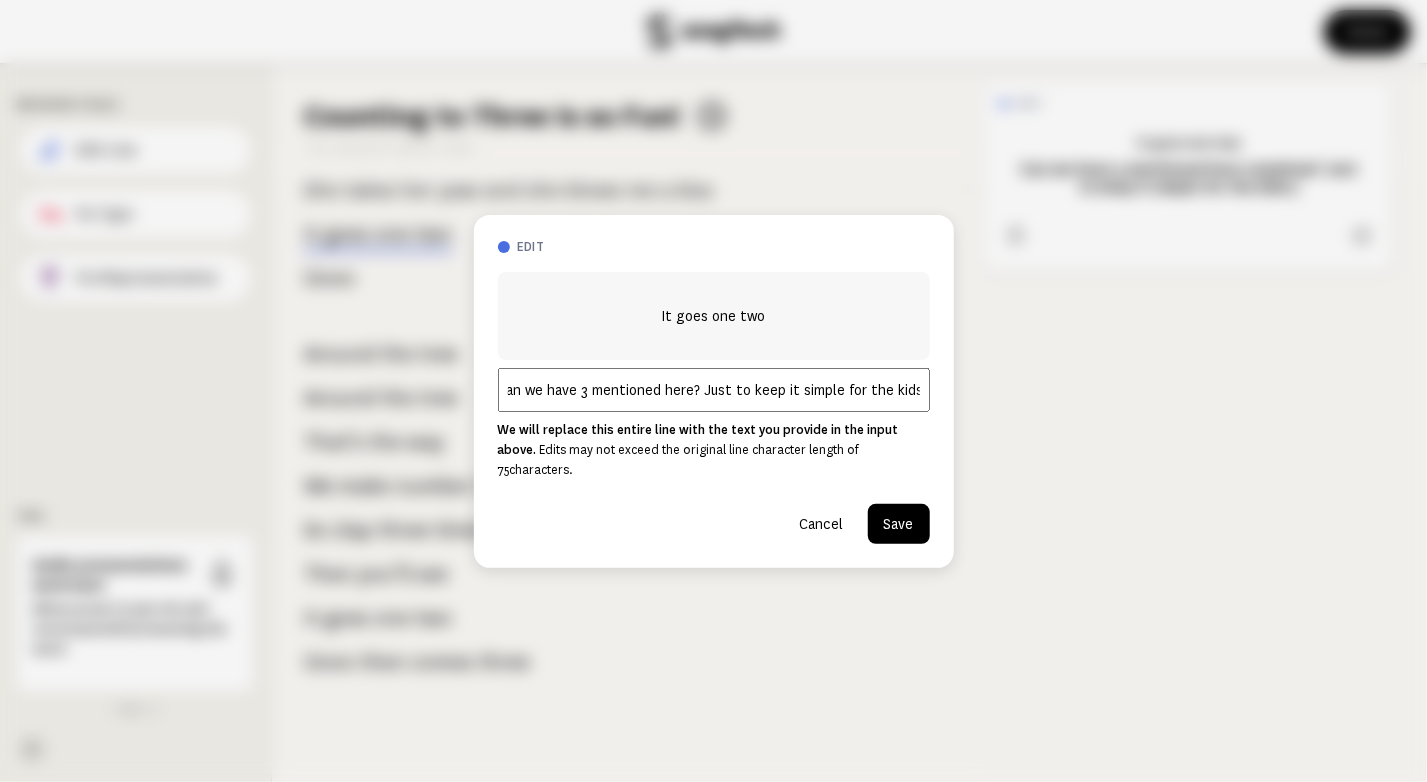 click on "Can we have 3 mentioned here? Just to keep it simple for the kids:)" at bounding box center (714, 390) 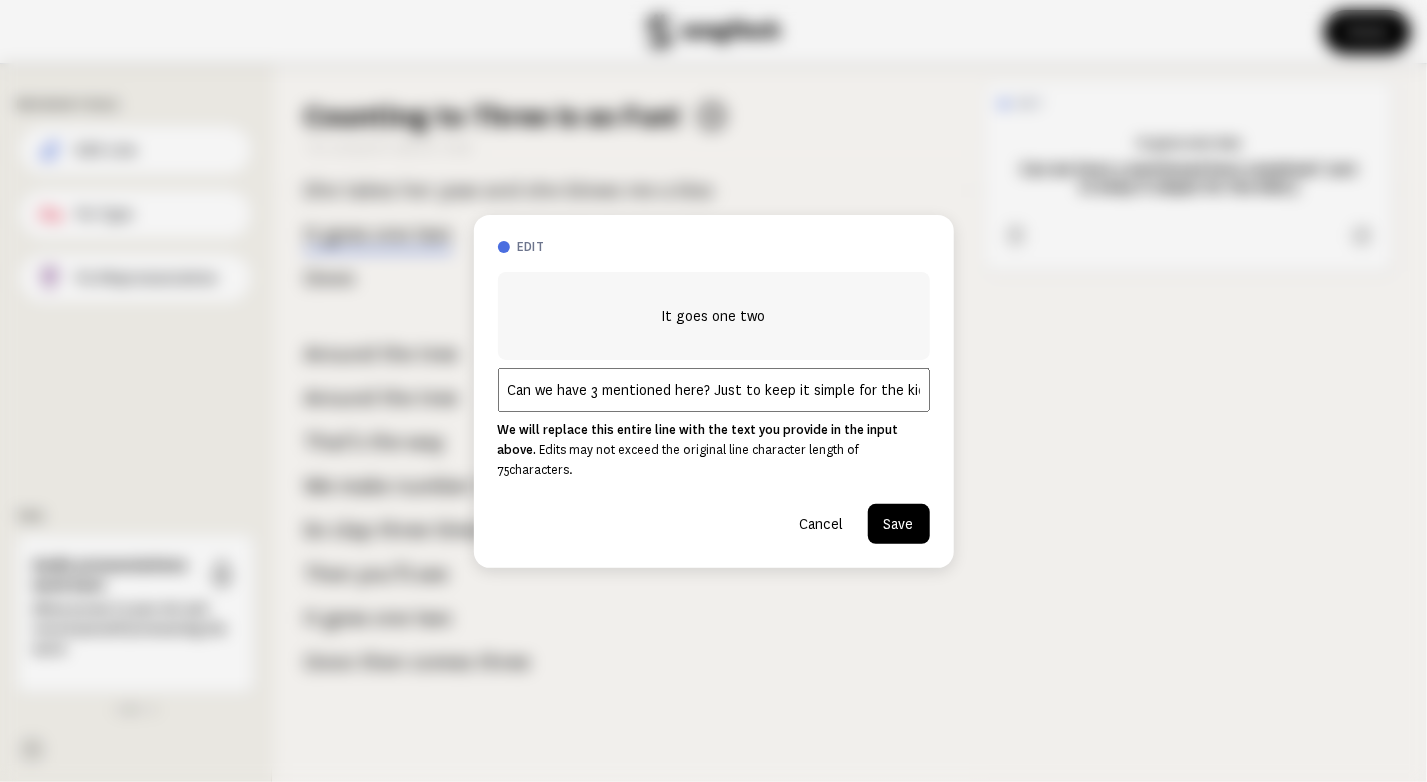 click on "Save" at bounding box center [899, 524] 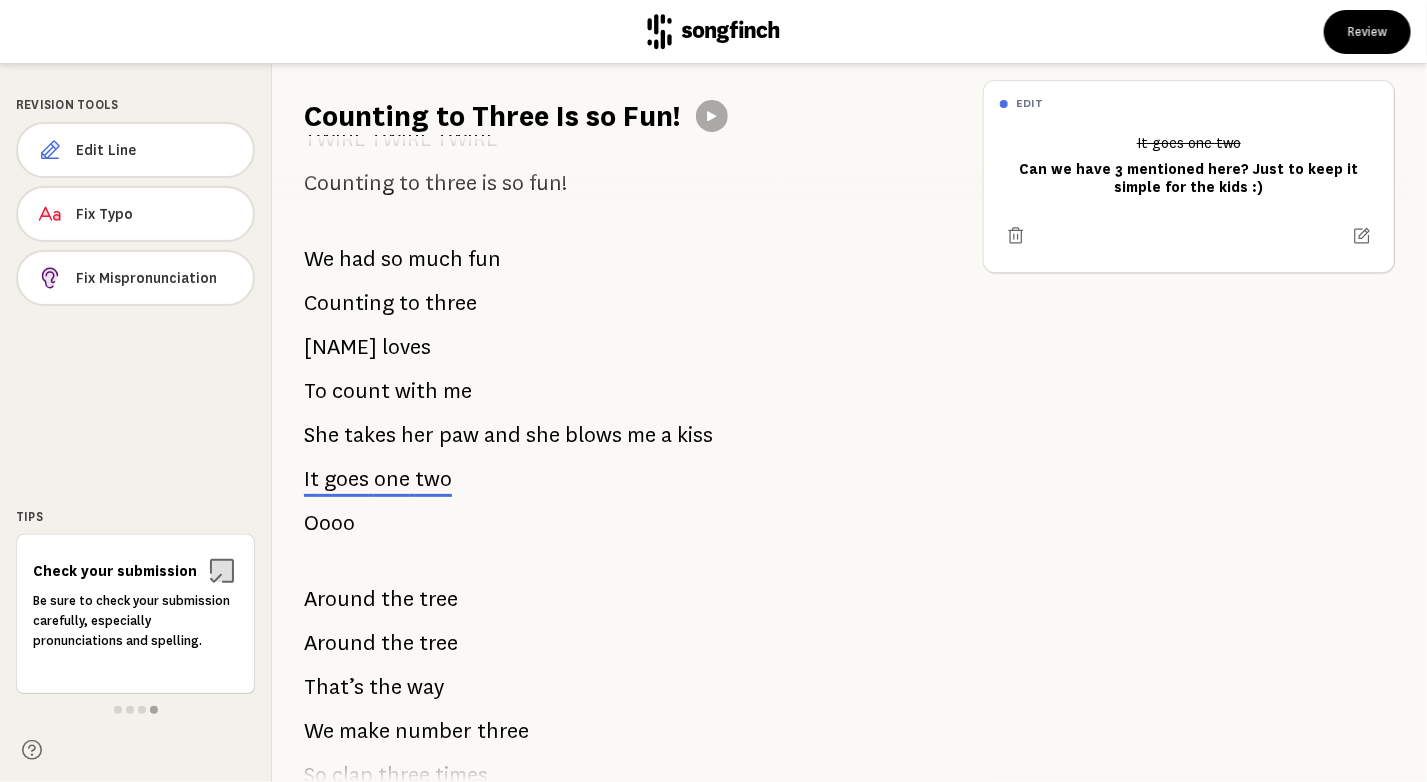 scroll, scrollTop: 2088, scrollLeft: 0, axis: vertical 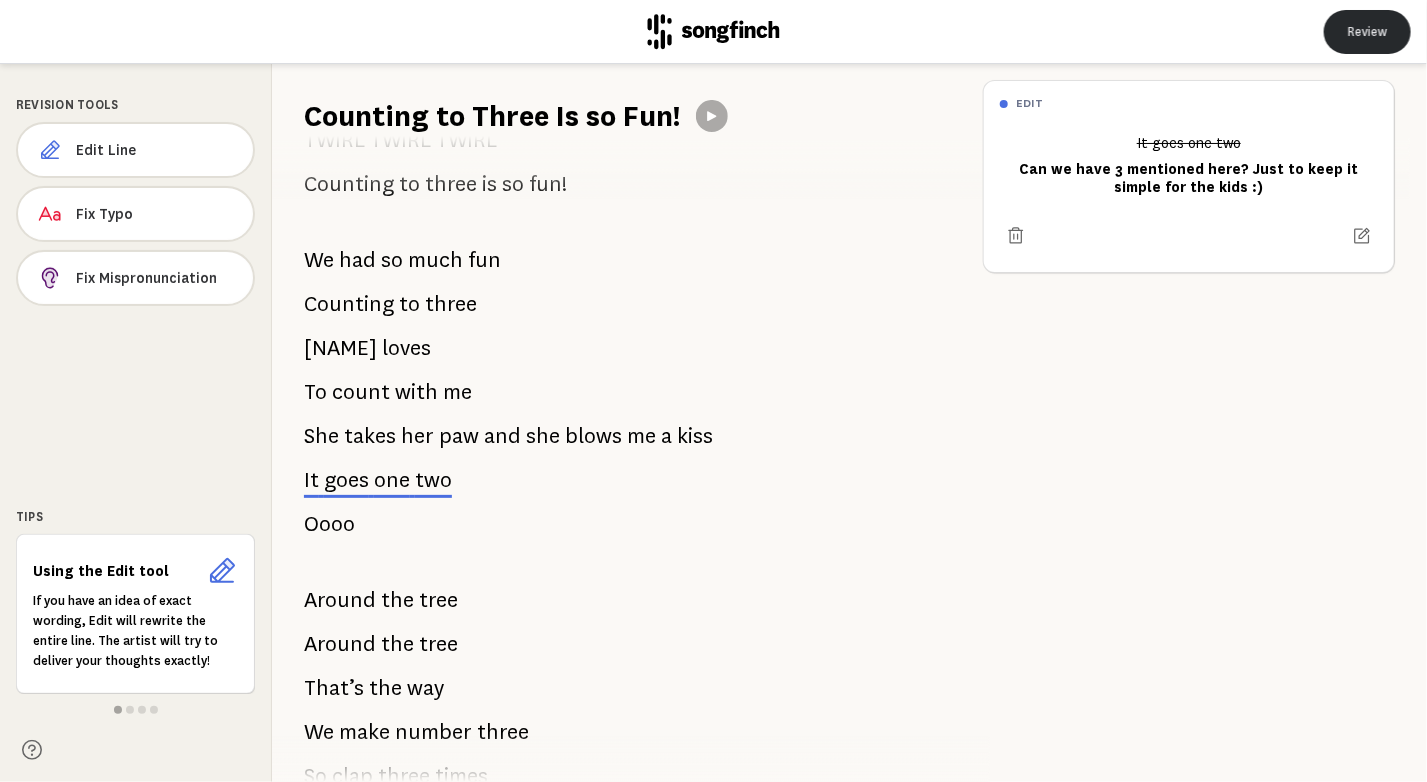 click on "Review" at bounding box center [1367, 32] 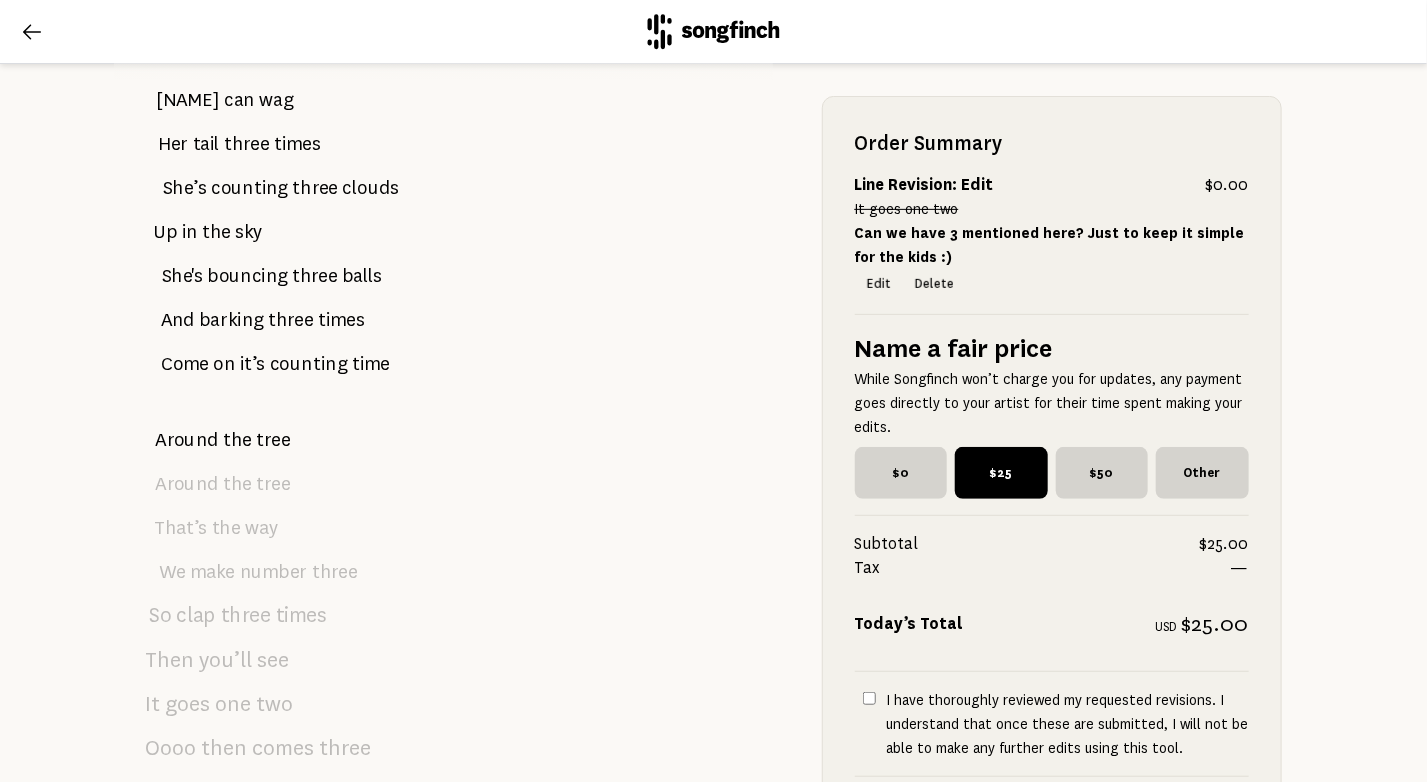 scroll, scrollTop: 0, scrollLeft: 0, axis: both 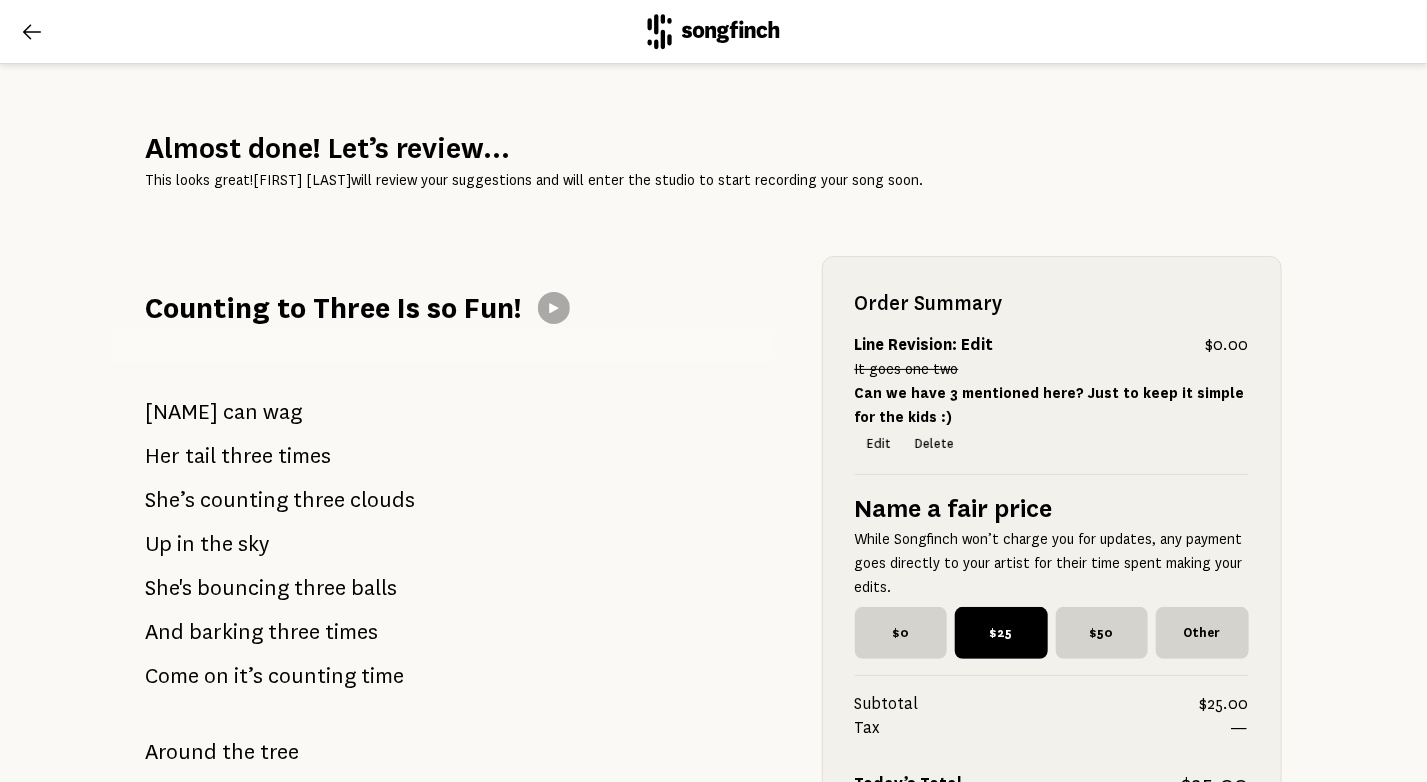 click at bounding box center [32, 32] 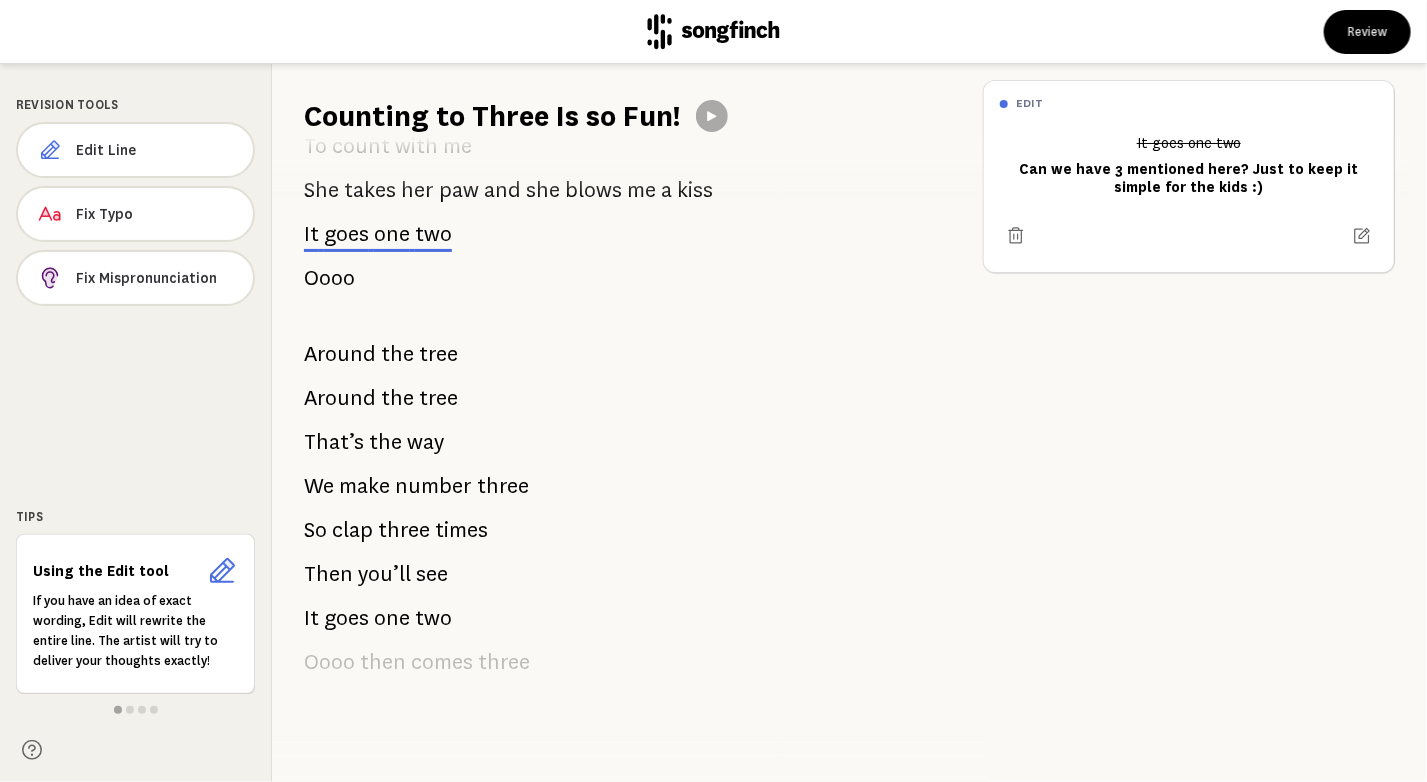 scroll, scrollTop: 2191, scrollLeft: 0, axis: vertical 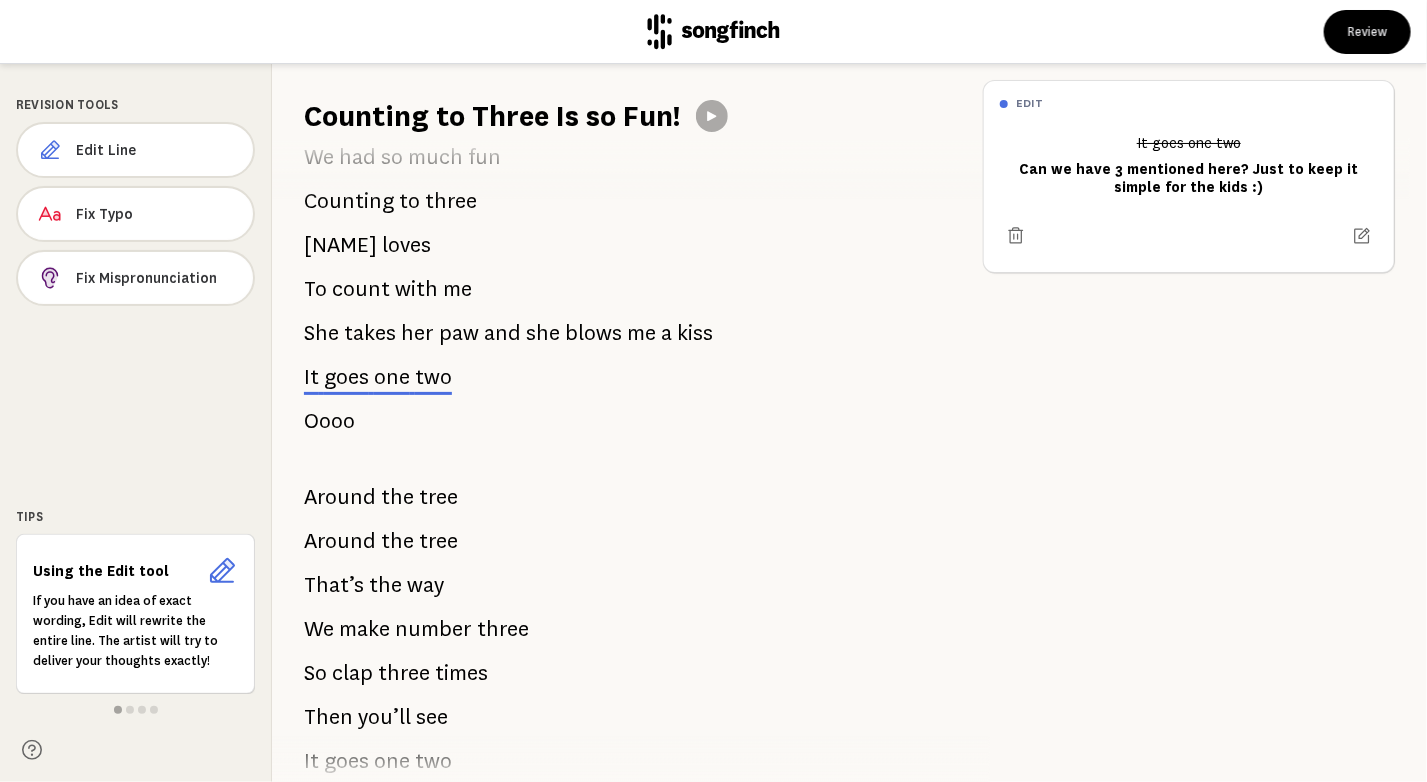 click on "It   goes   one   two" at bounding box center [378, 377] 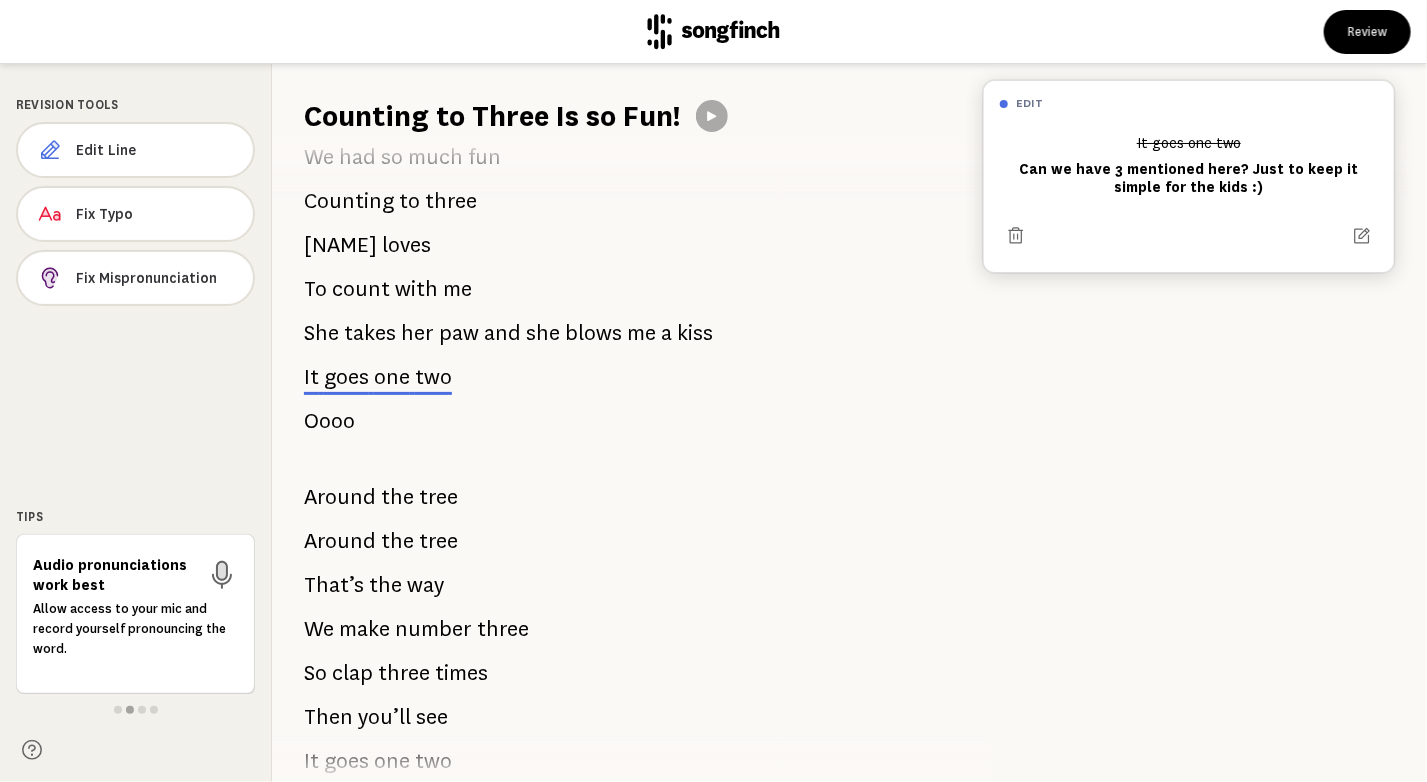 click on "kiss" at bounding box center [695, 333] 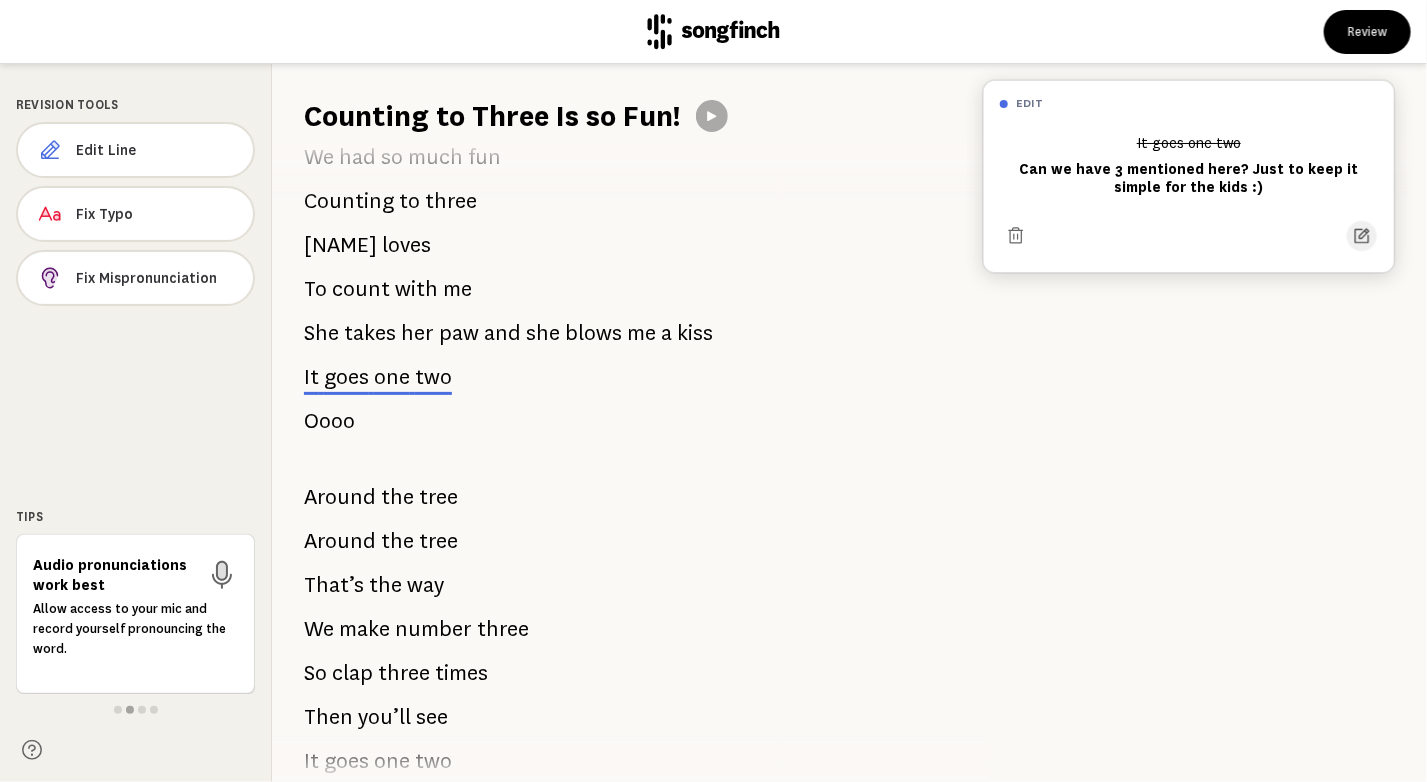 click 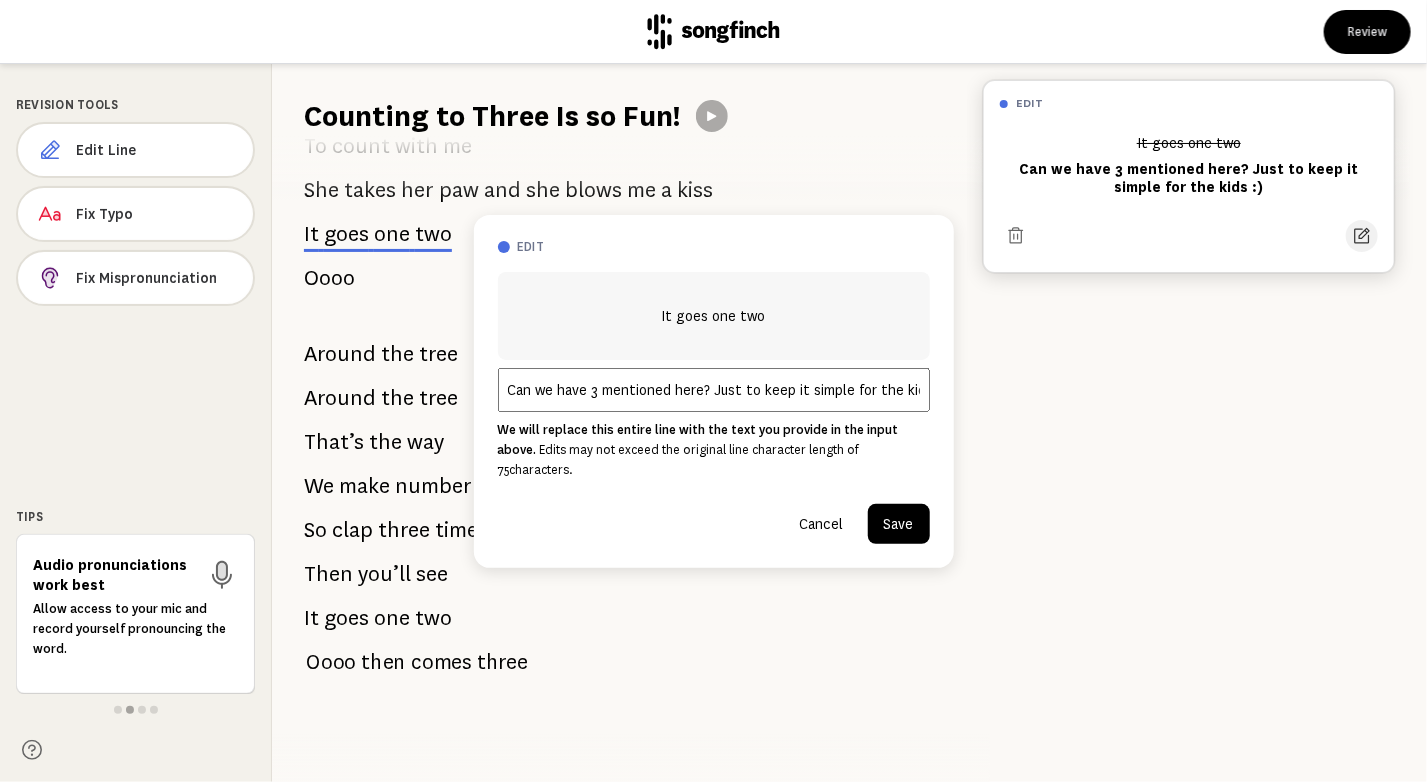 scroll, scrollTop: 2348, scrollLeft: 0, axis: vertical 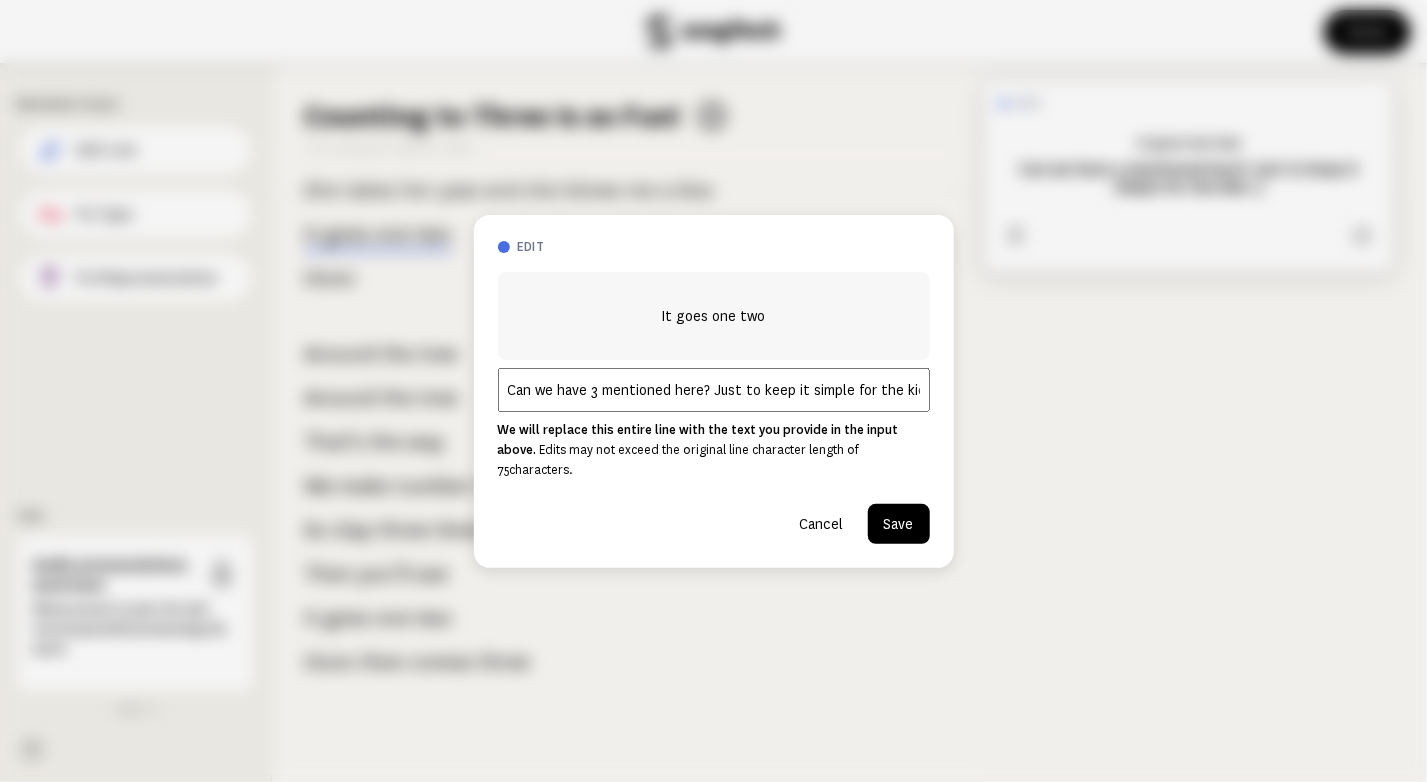 click on "Can we have 3 mentioned here? Just to keep it simple for the kids :)" at bounding box center [714, 390] 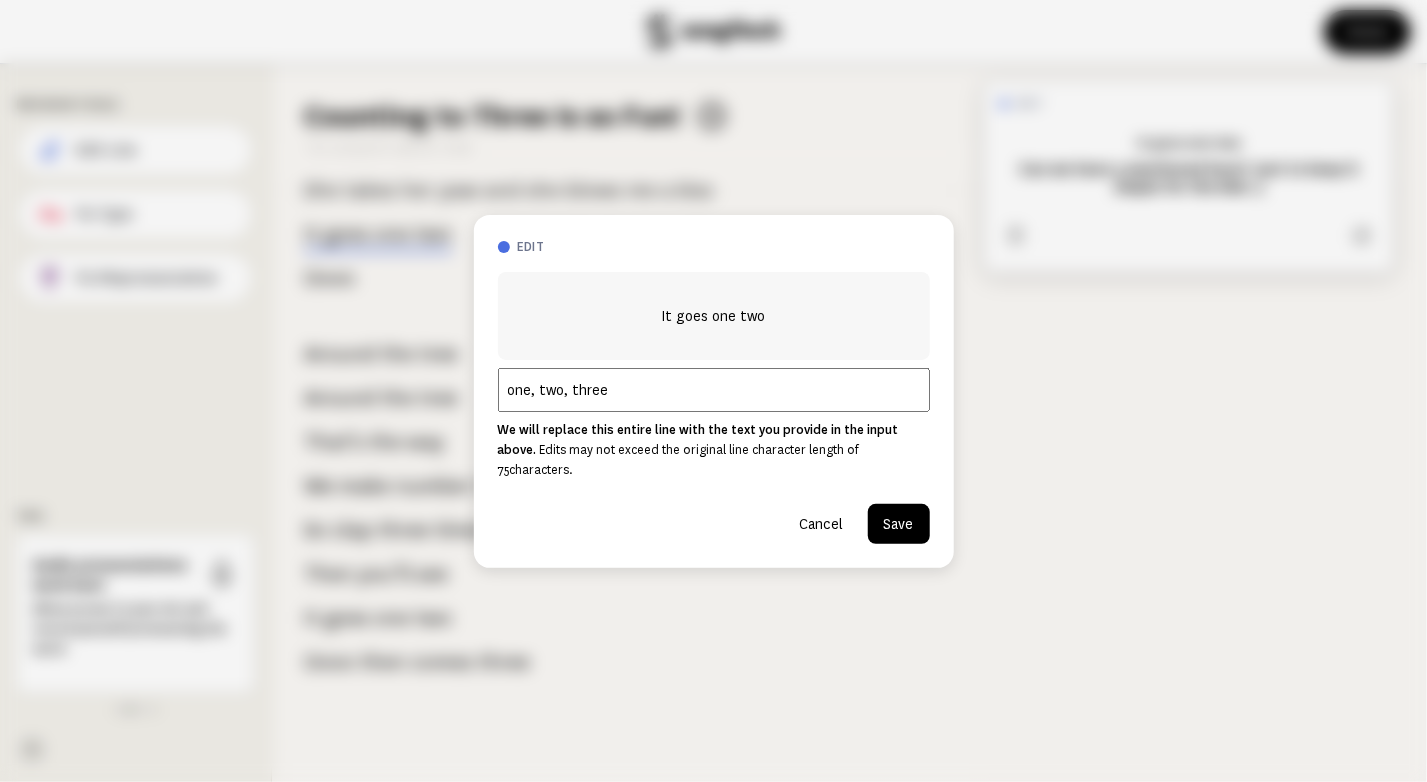 type on "one, two, three" 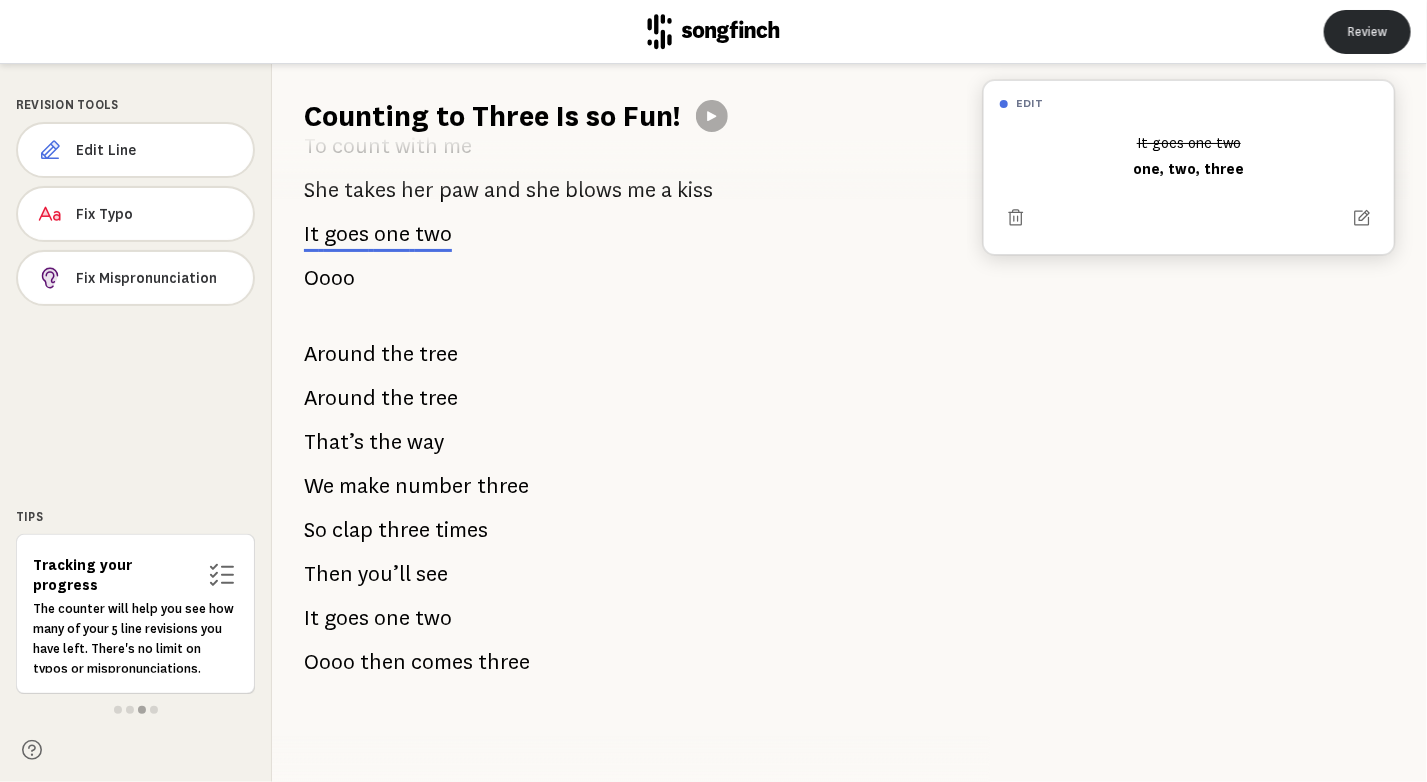 click on "Review" at bounding box center [1367, 32] 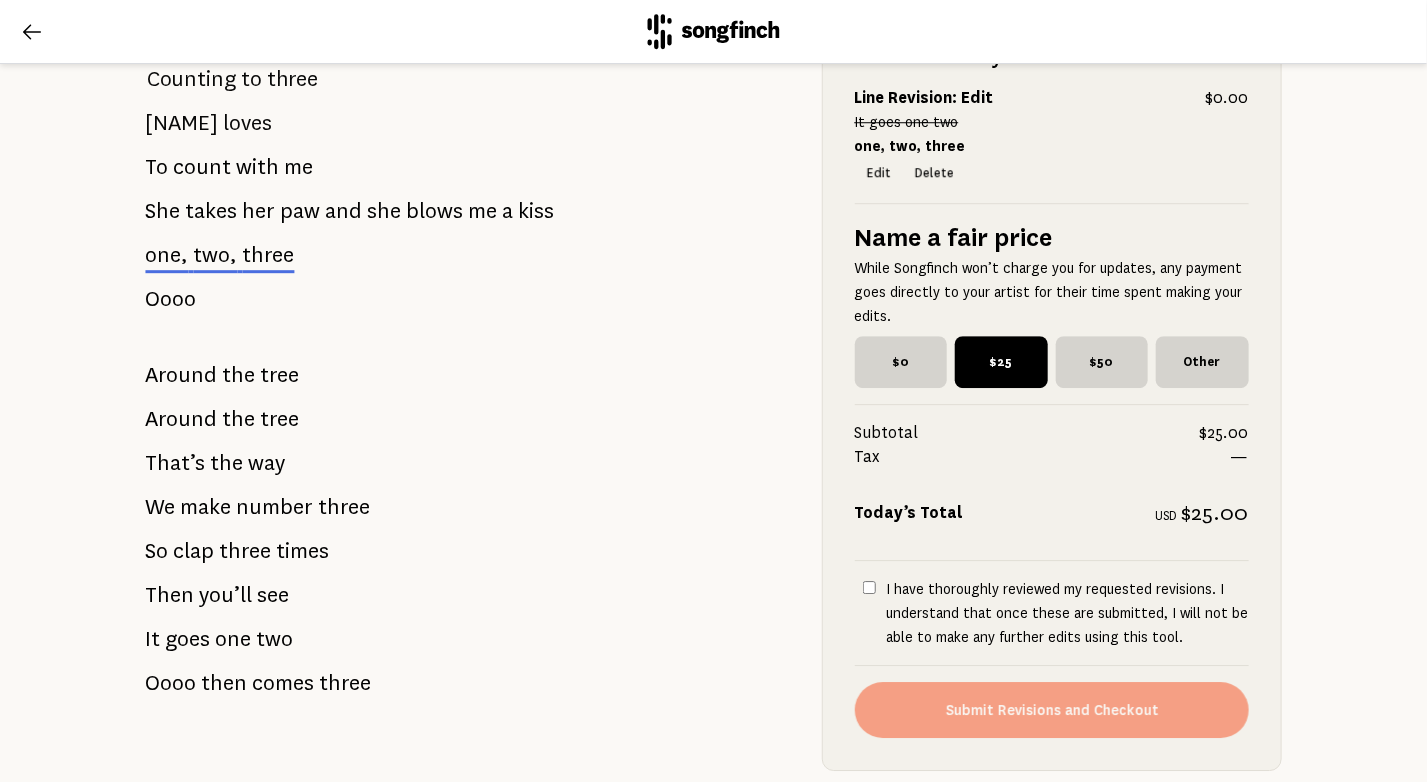 scroll, scrollTop: 2622, scrollLeft: 0, axis: vertical 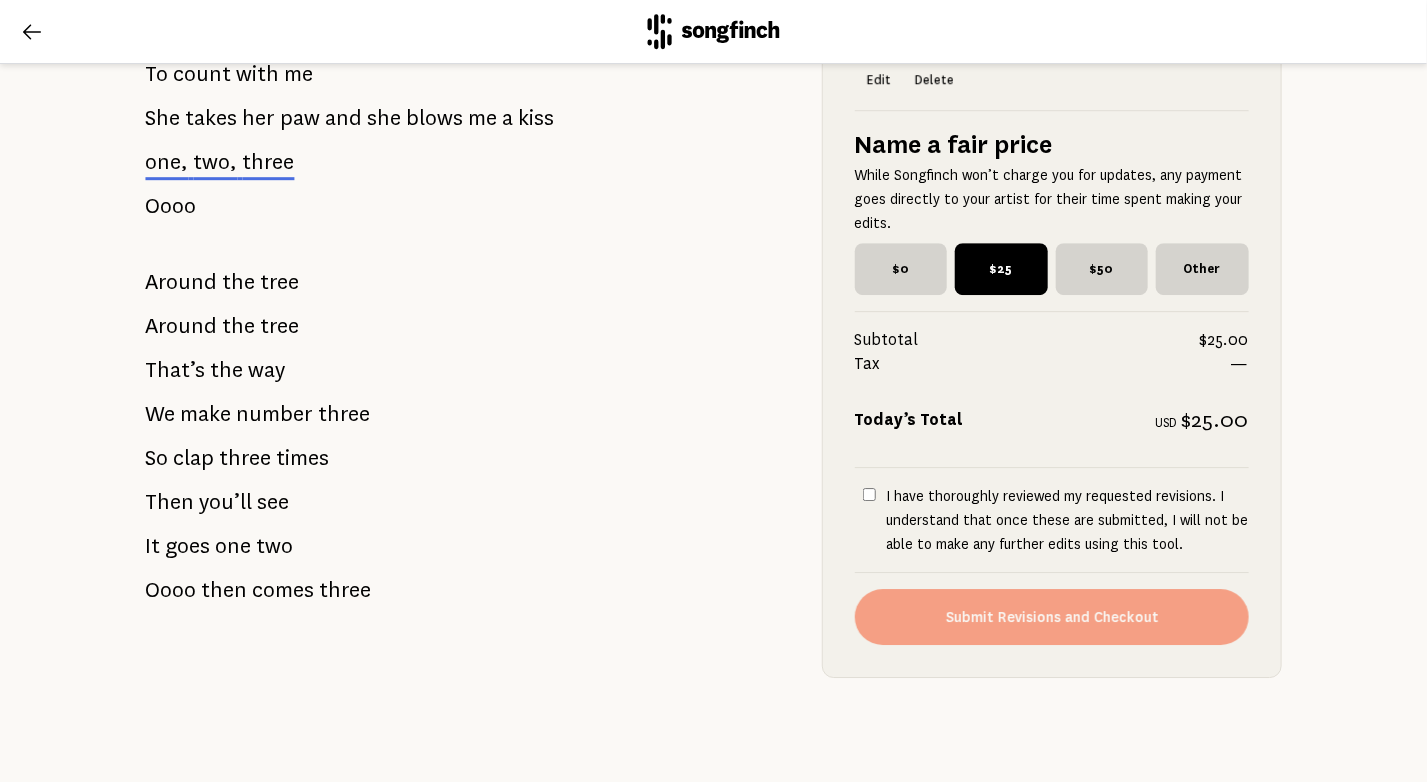 click on "I have thoroughly reviewed my requested revisions. I understand that once these are submitted, I will not be able to make any further edits using this tool." at bounding box center [869, 494] 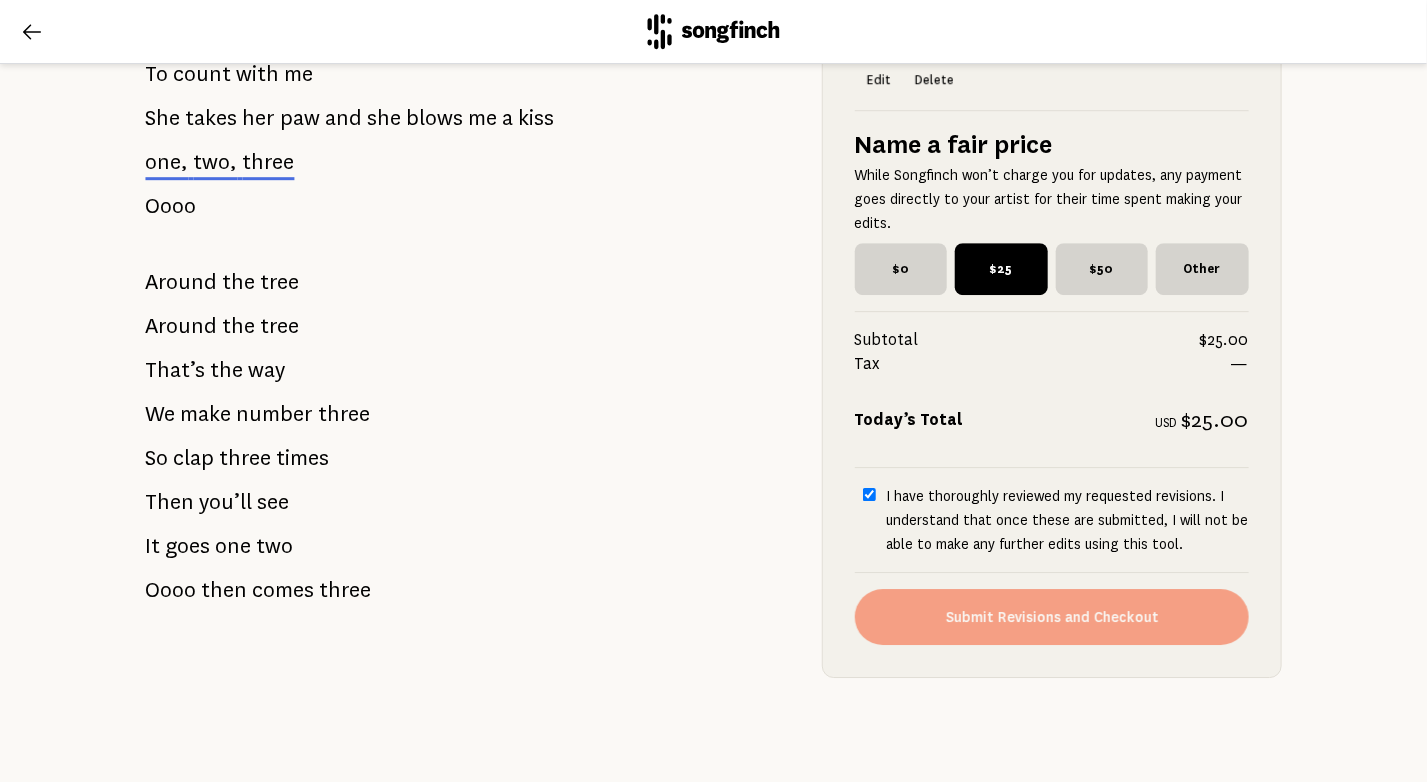 checkbox on "true" 